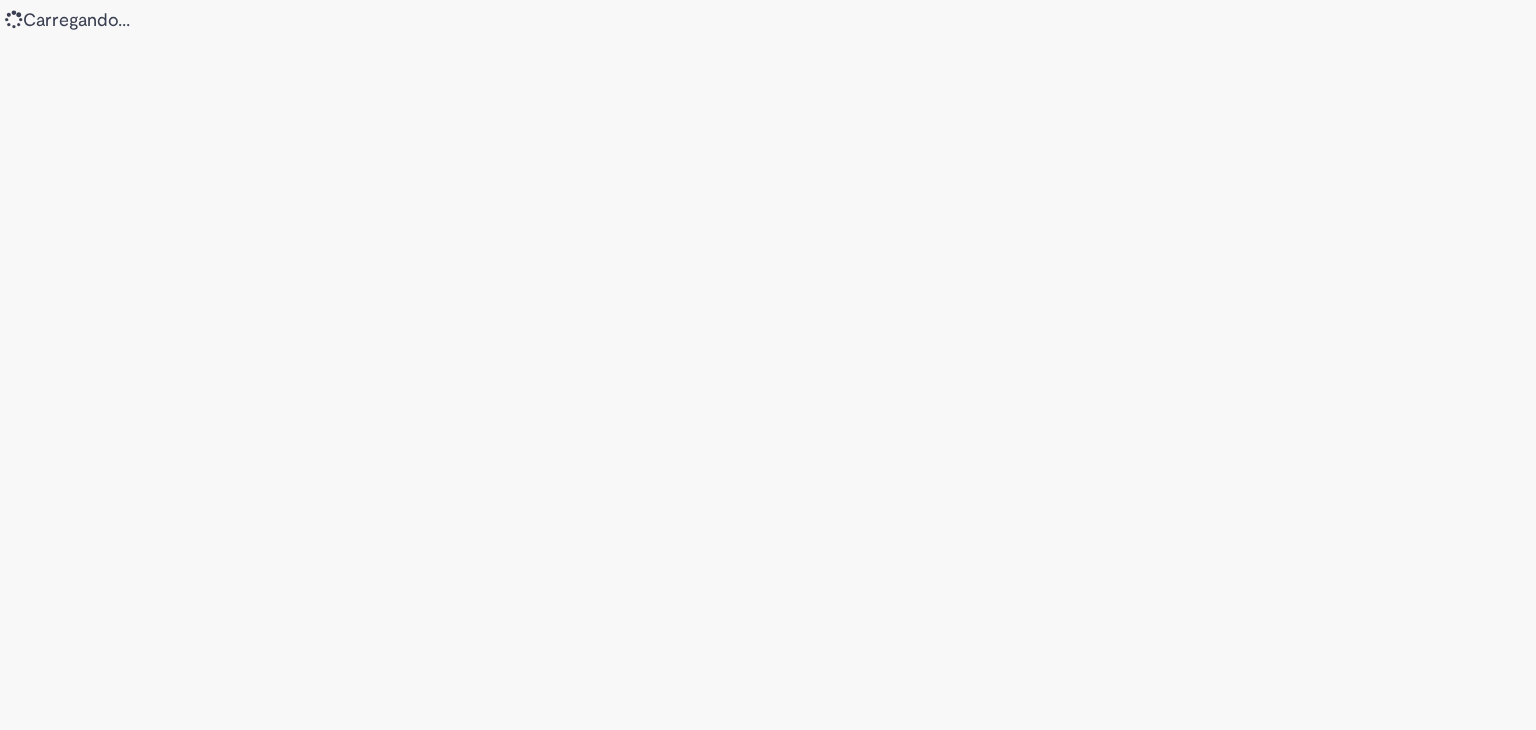 scroll, scrollTop: 0, scrollLeft: 0, axis: both 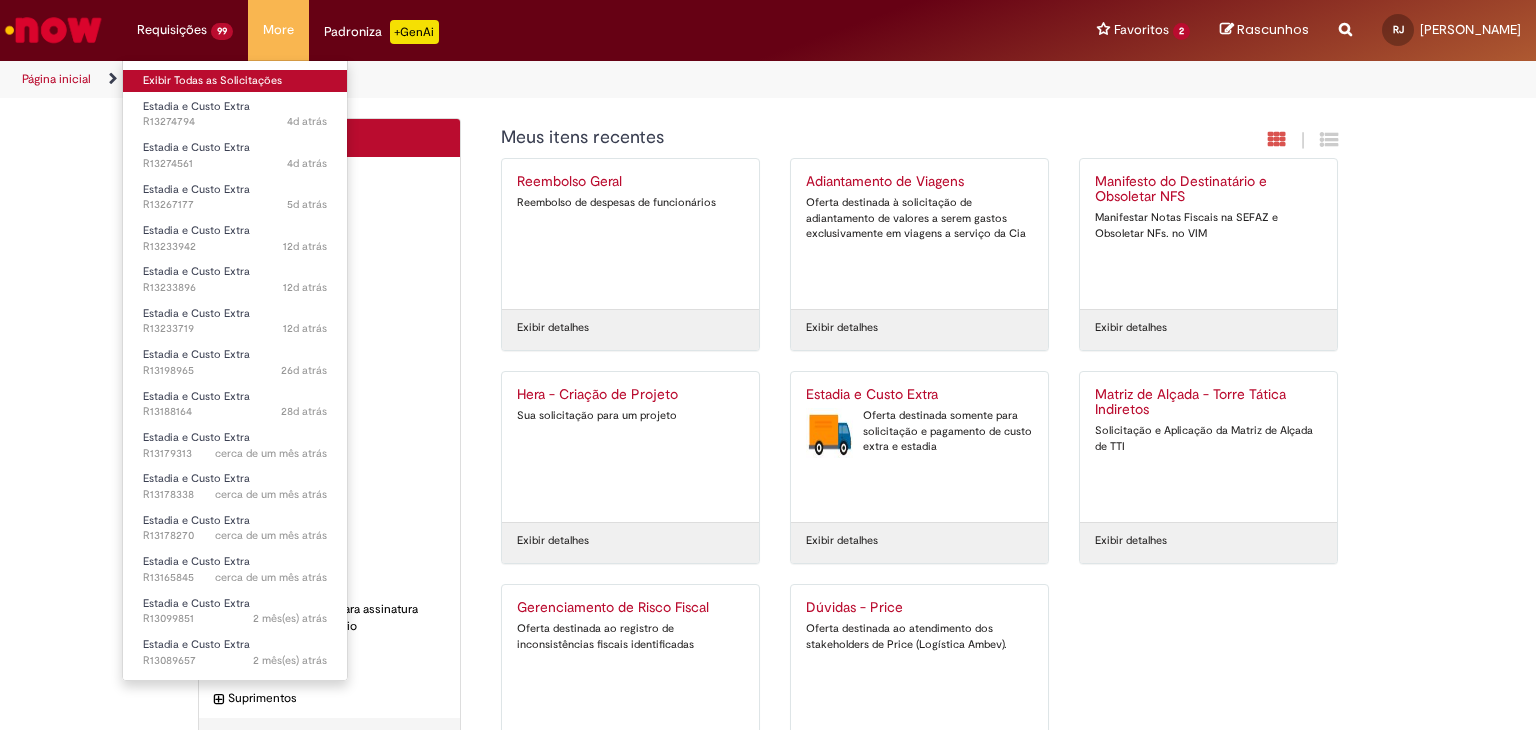 click on "Exibir Todas as Solicitações" at bounding box center (235, 81) 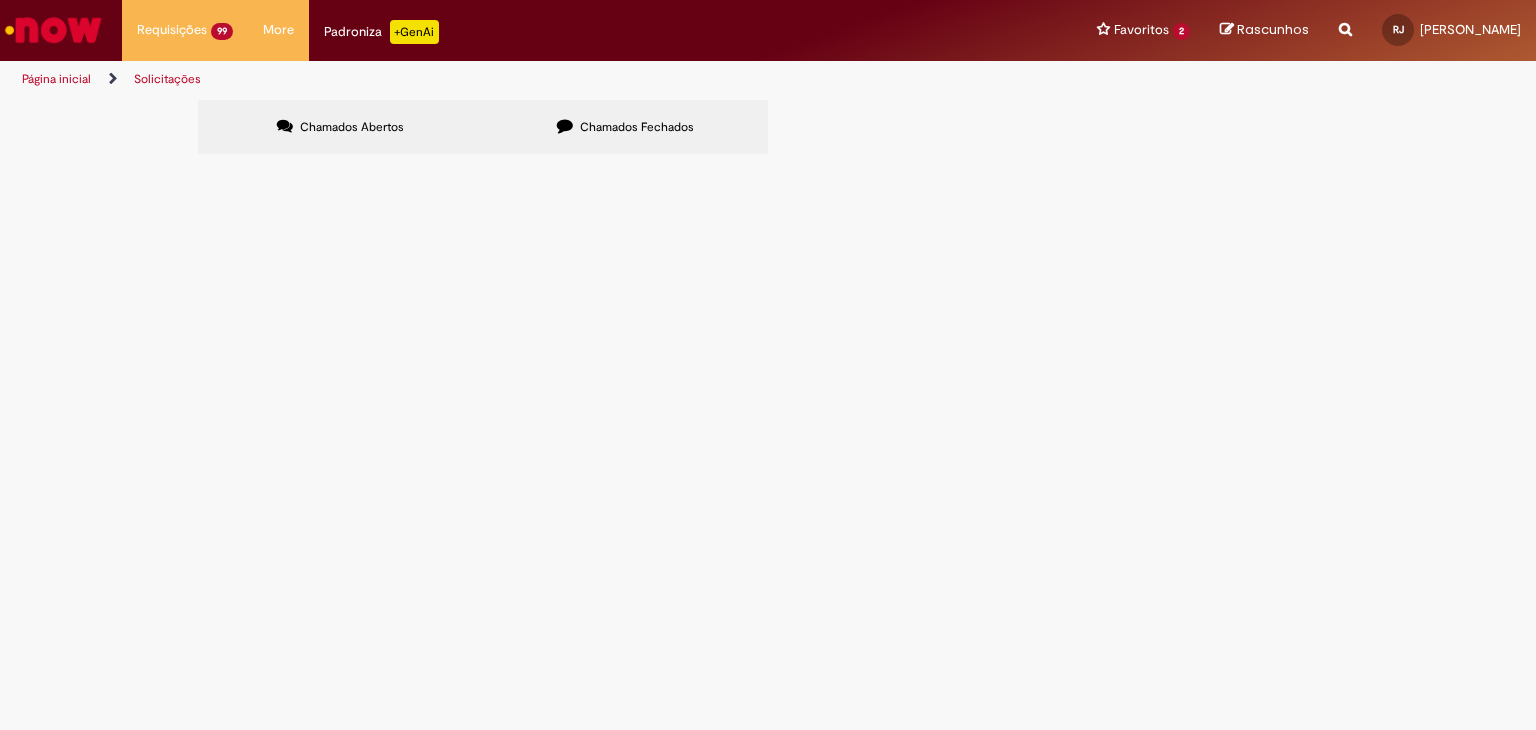 click at bounding box center [0, 0] 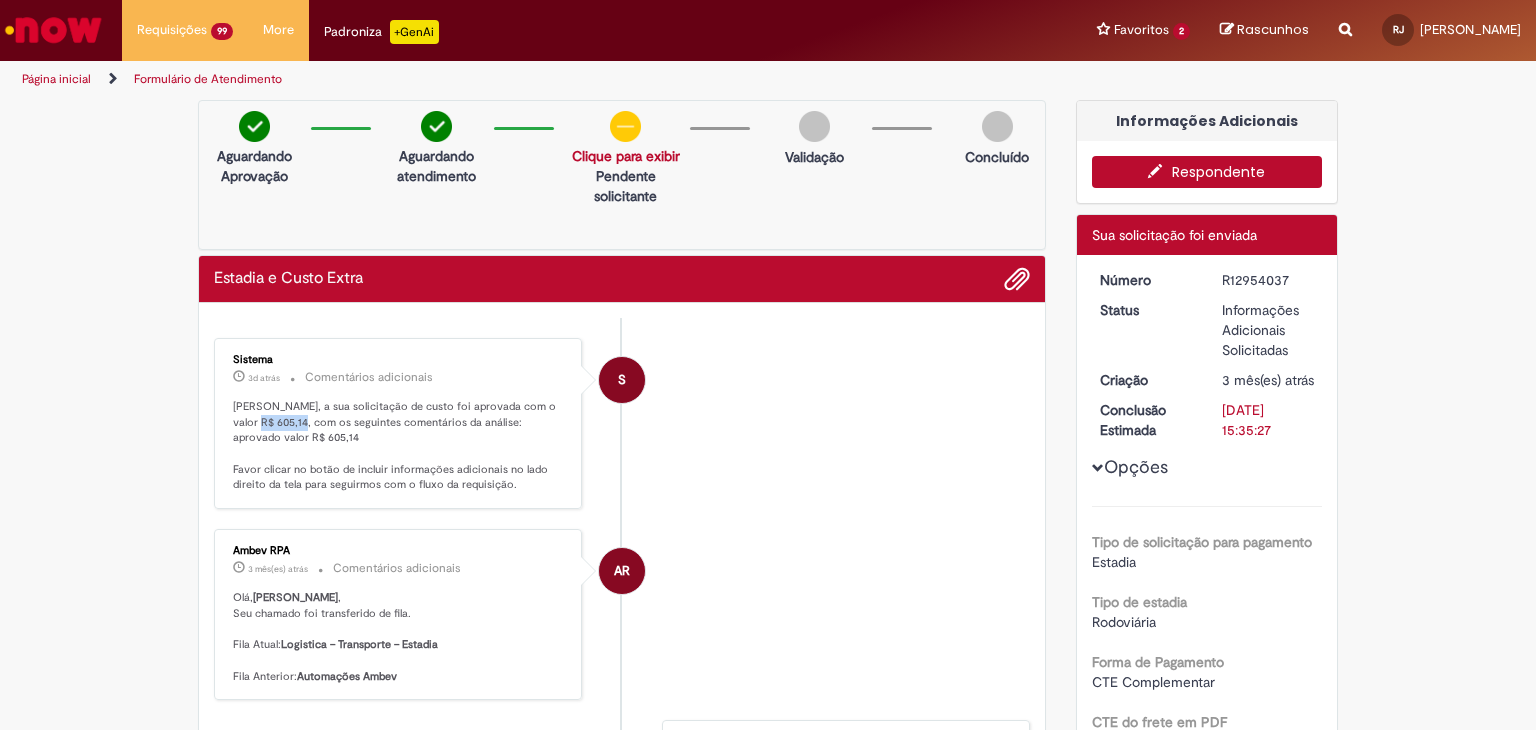drag, startPoint x: 225, startPoint y: 420, endPoint x: 272, endPoint y: 421, distance: 47.010635 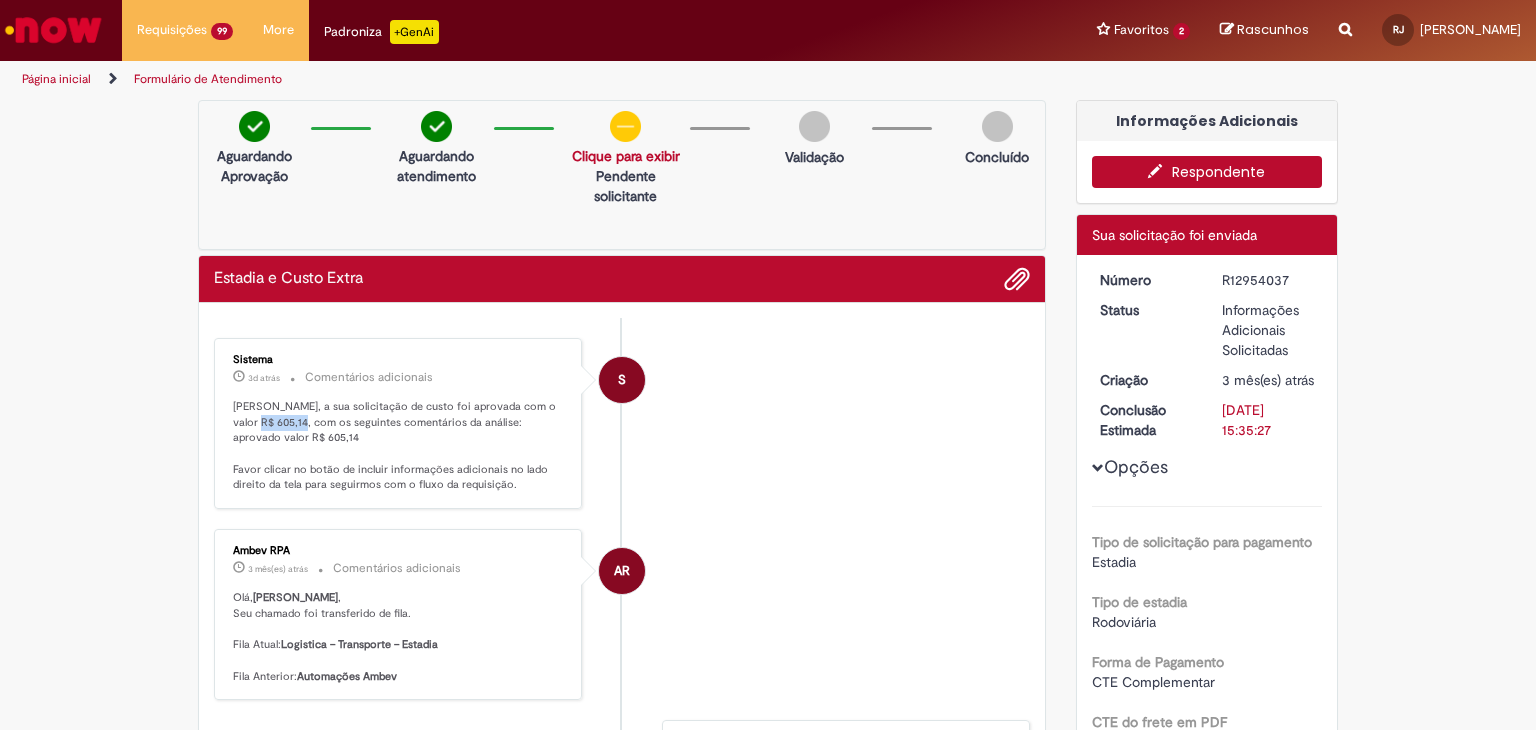 copy on "R$ 605,14" 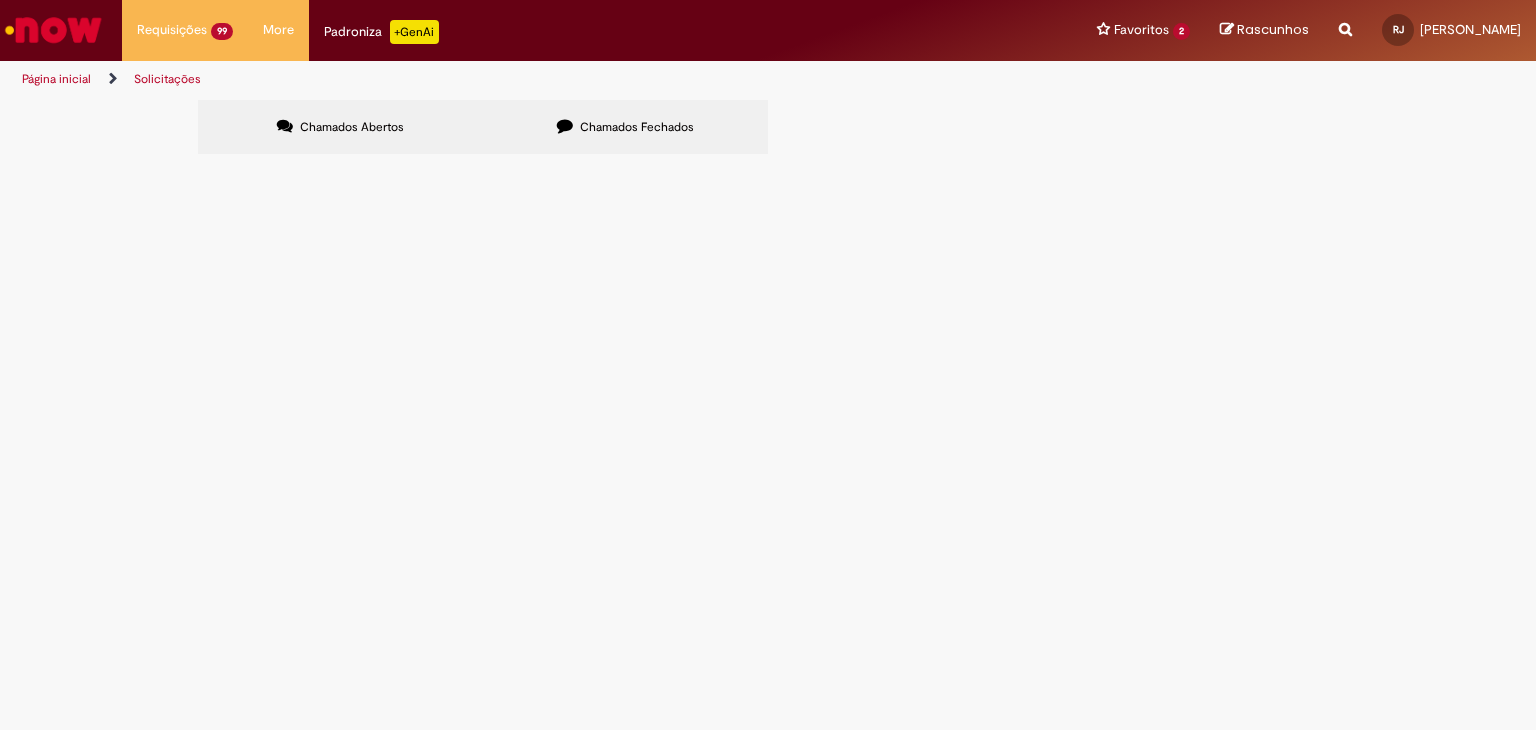 click at bounding box center (0, 0) 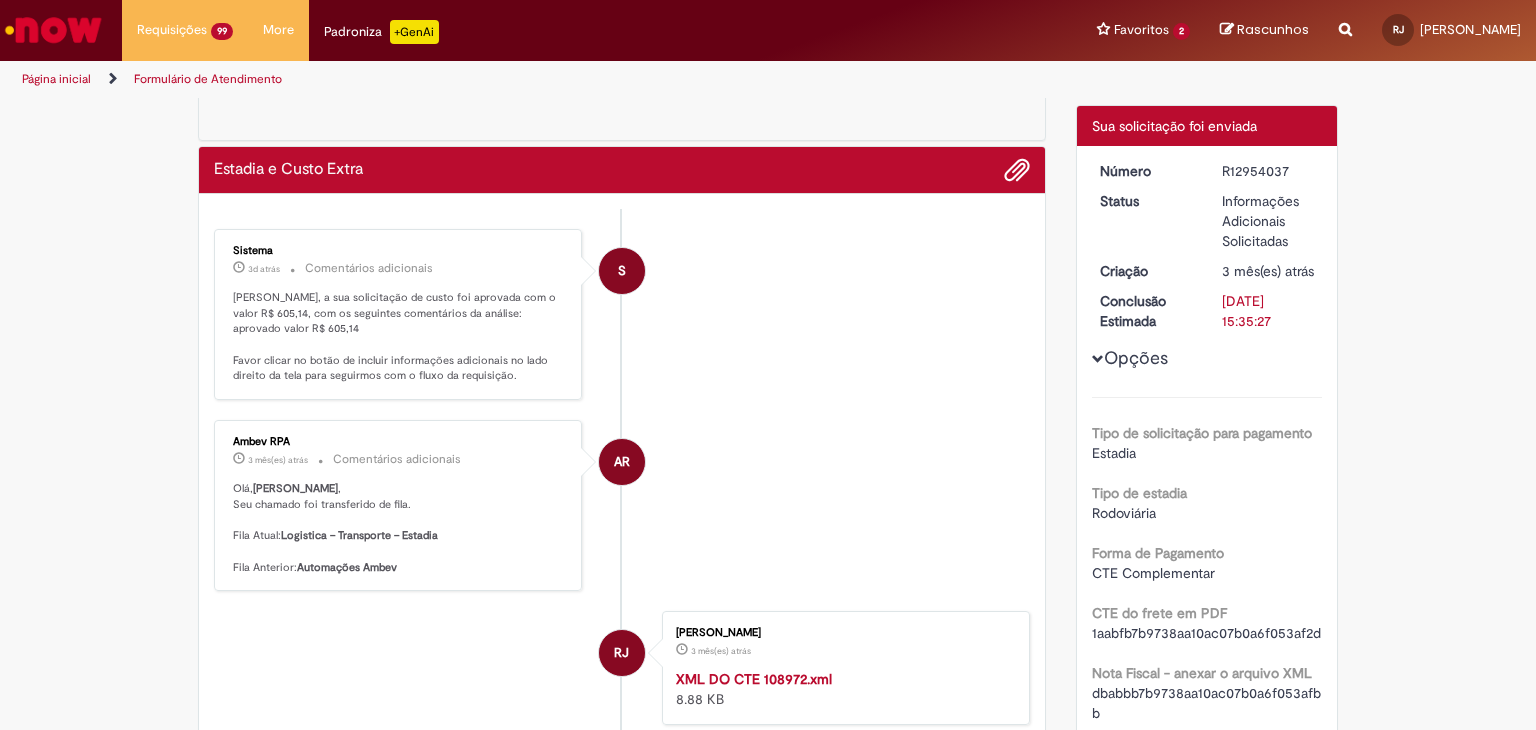 scroll, scrollTop: 0, scrollLeft: 0, axis: both 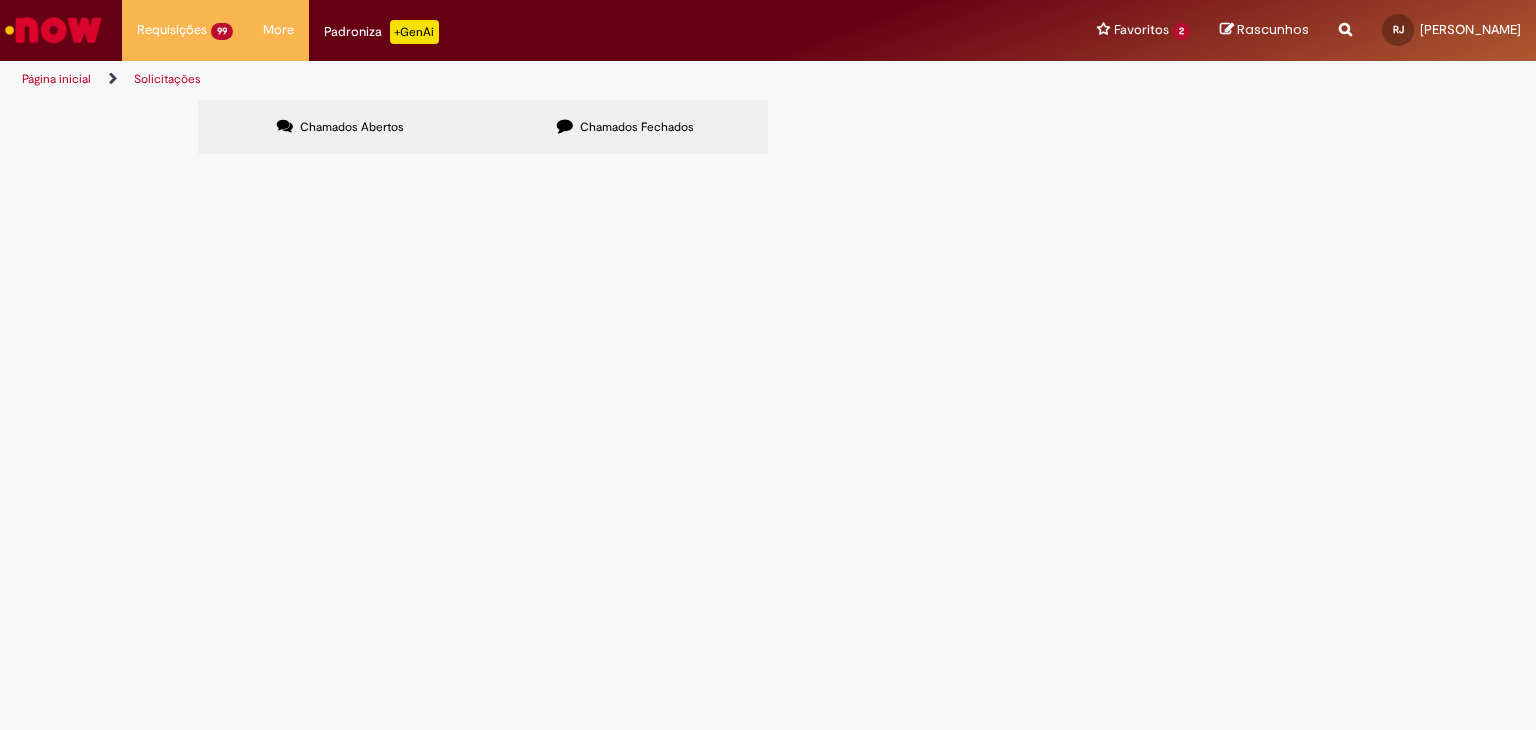 click at bounding box center [0, 0] 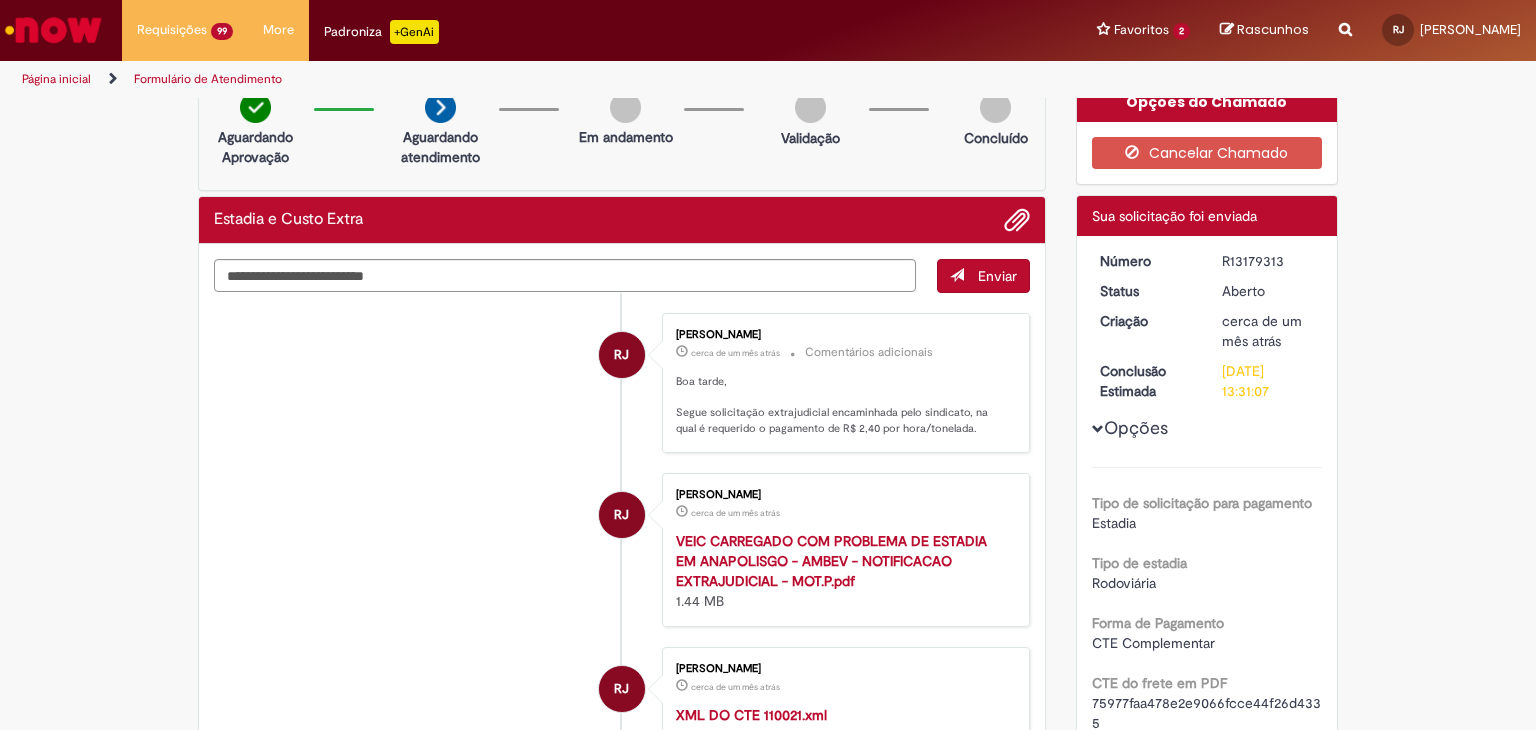 scroll, scrollTop: 0, scrollLeft: 0, axis: both 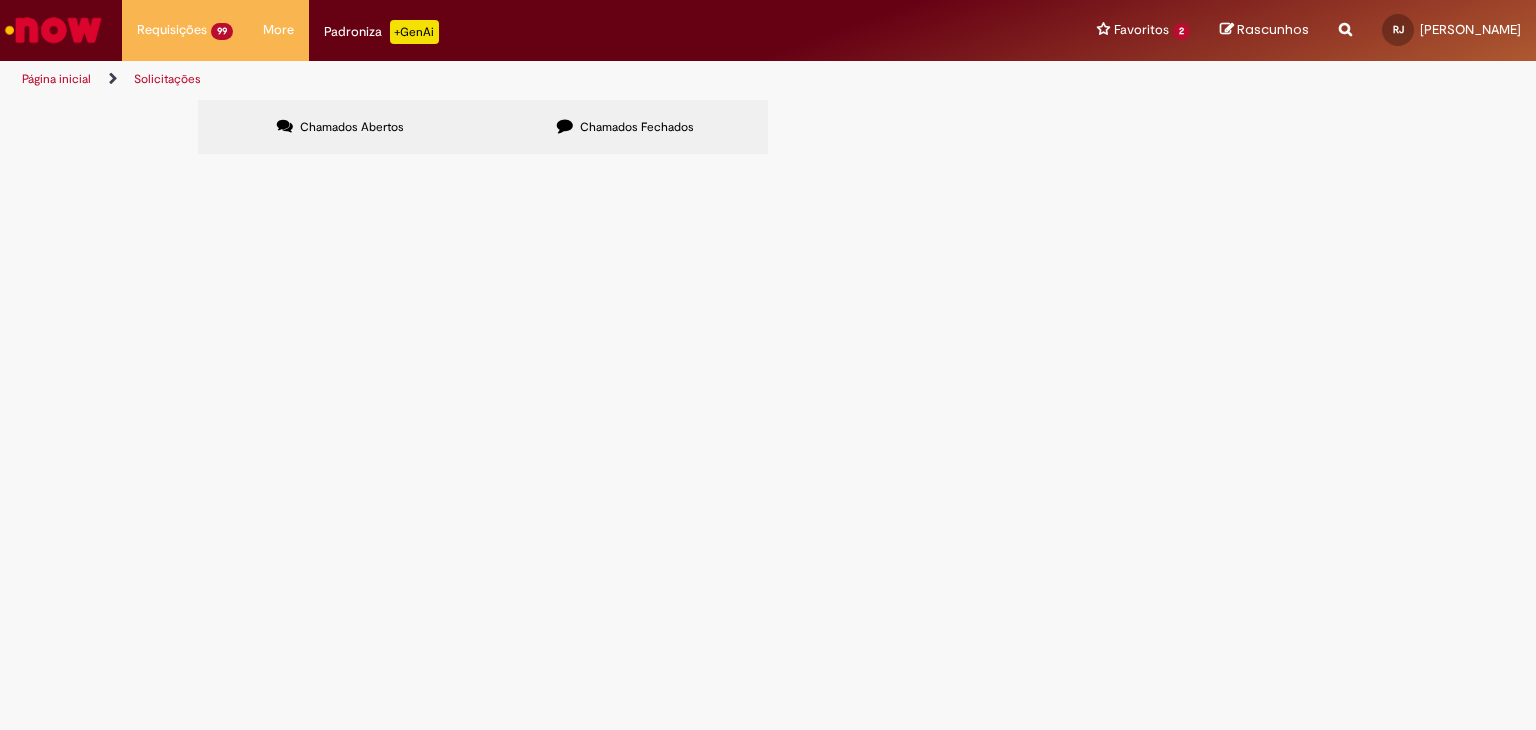 click at bounding box center [0, 0] 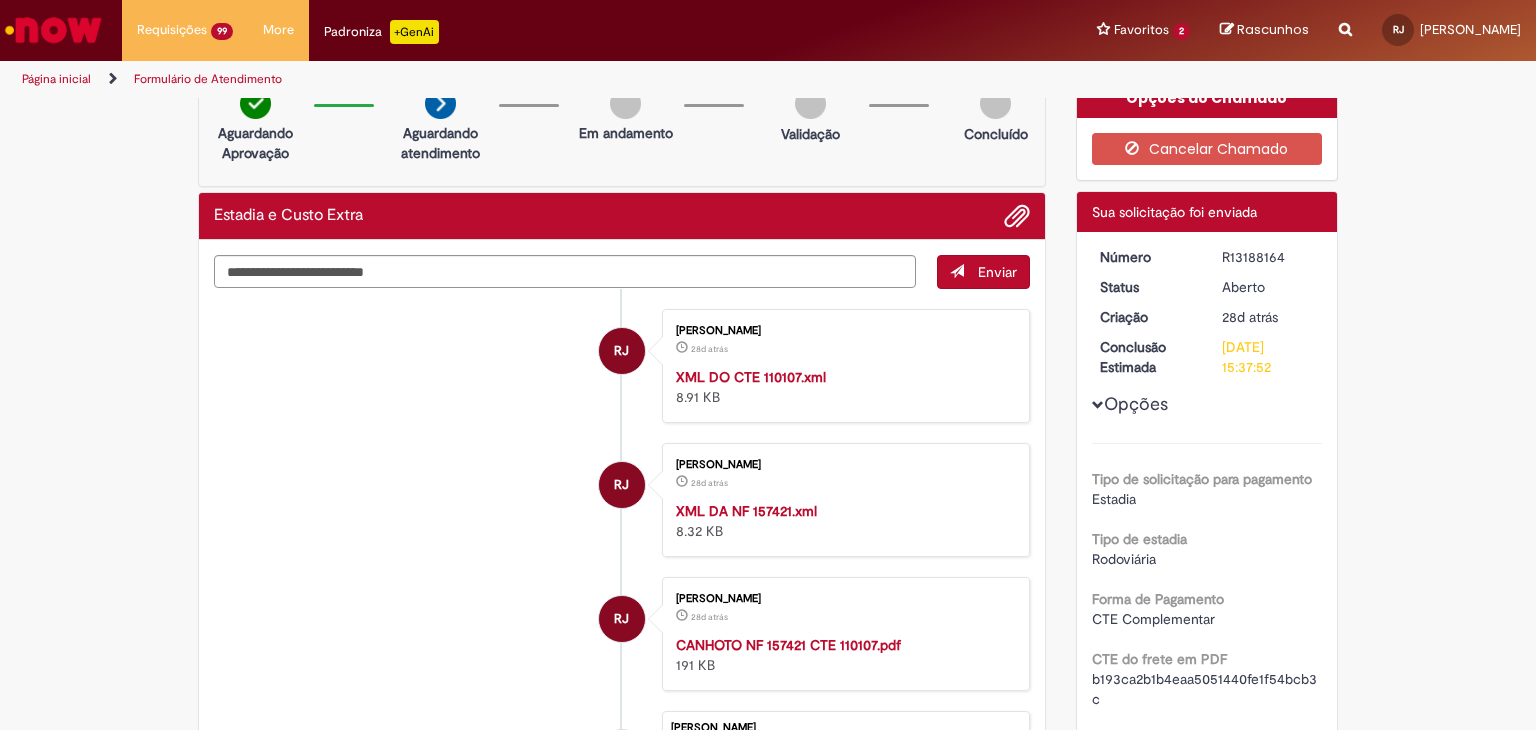 scroll, scrollTop: 0, scrollLeft: 0, axis: both 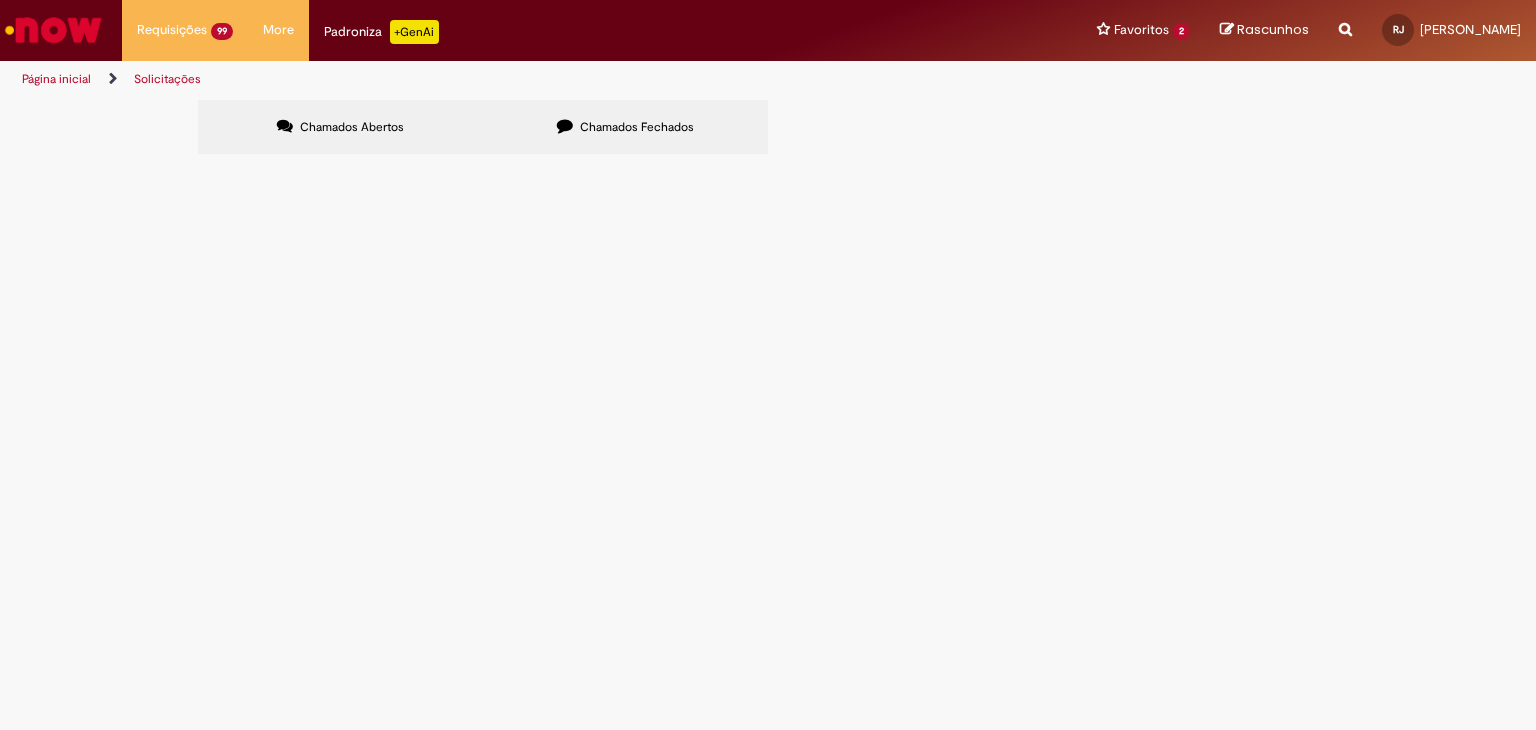 click at bounding box center [0, 0] 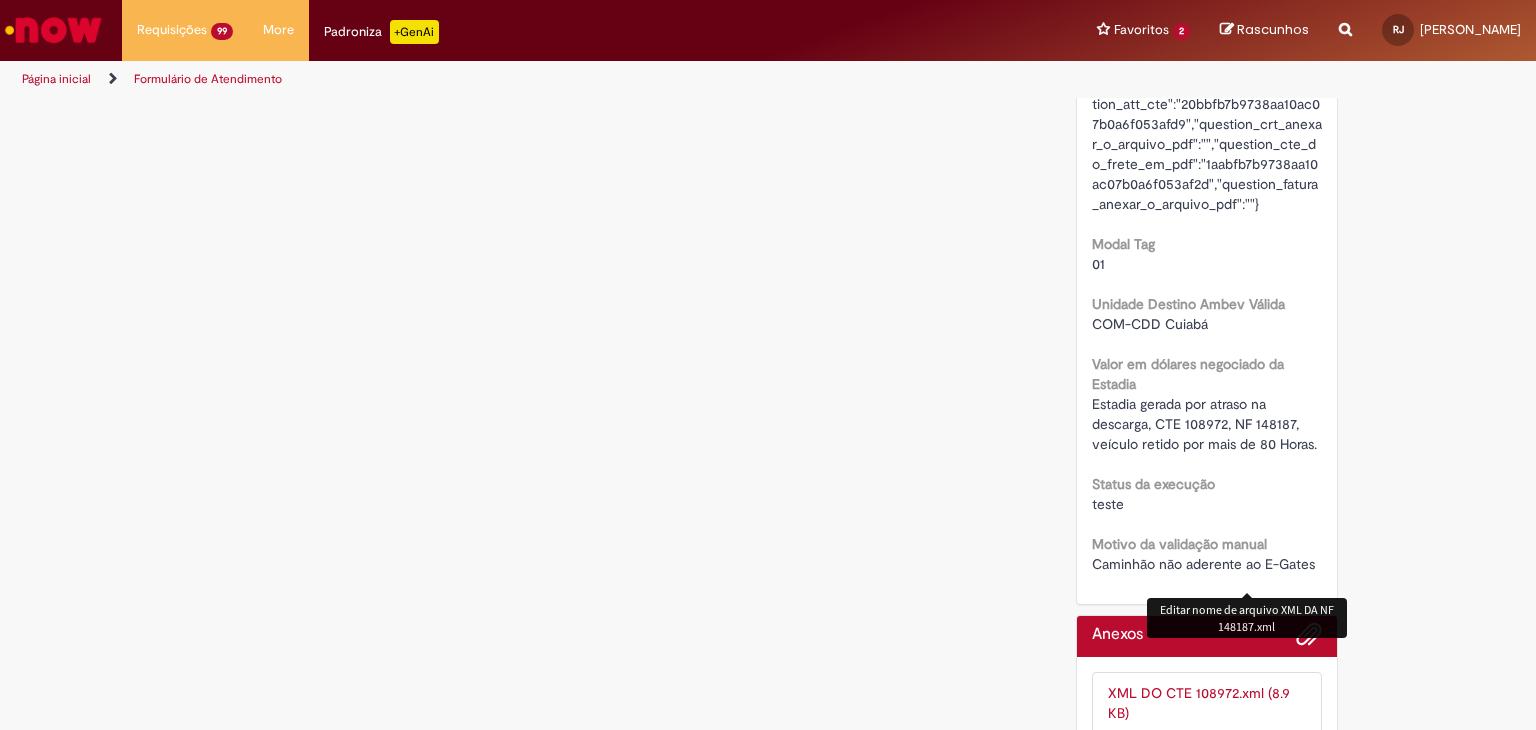 scroll, scrollTop: 3363, scrollLeft: 0, axis: vertical 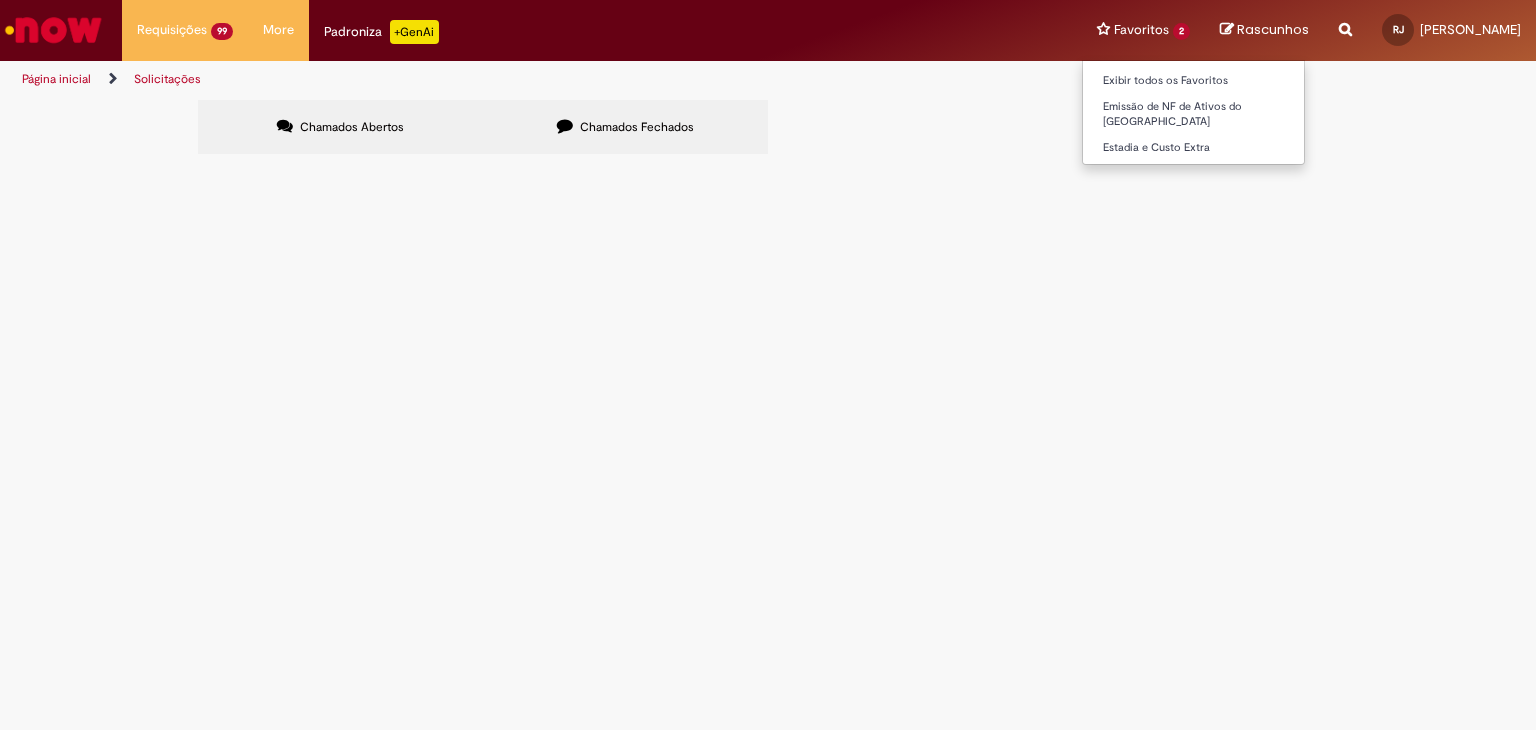 click on "Favoritos   2
Exibir todos os Favoritos
Emissão de NF de Ativos do ASVD
Estadia e Custo Extra" at bounding box center [1143, 30] 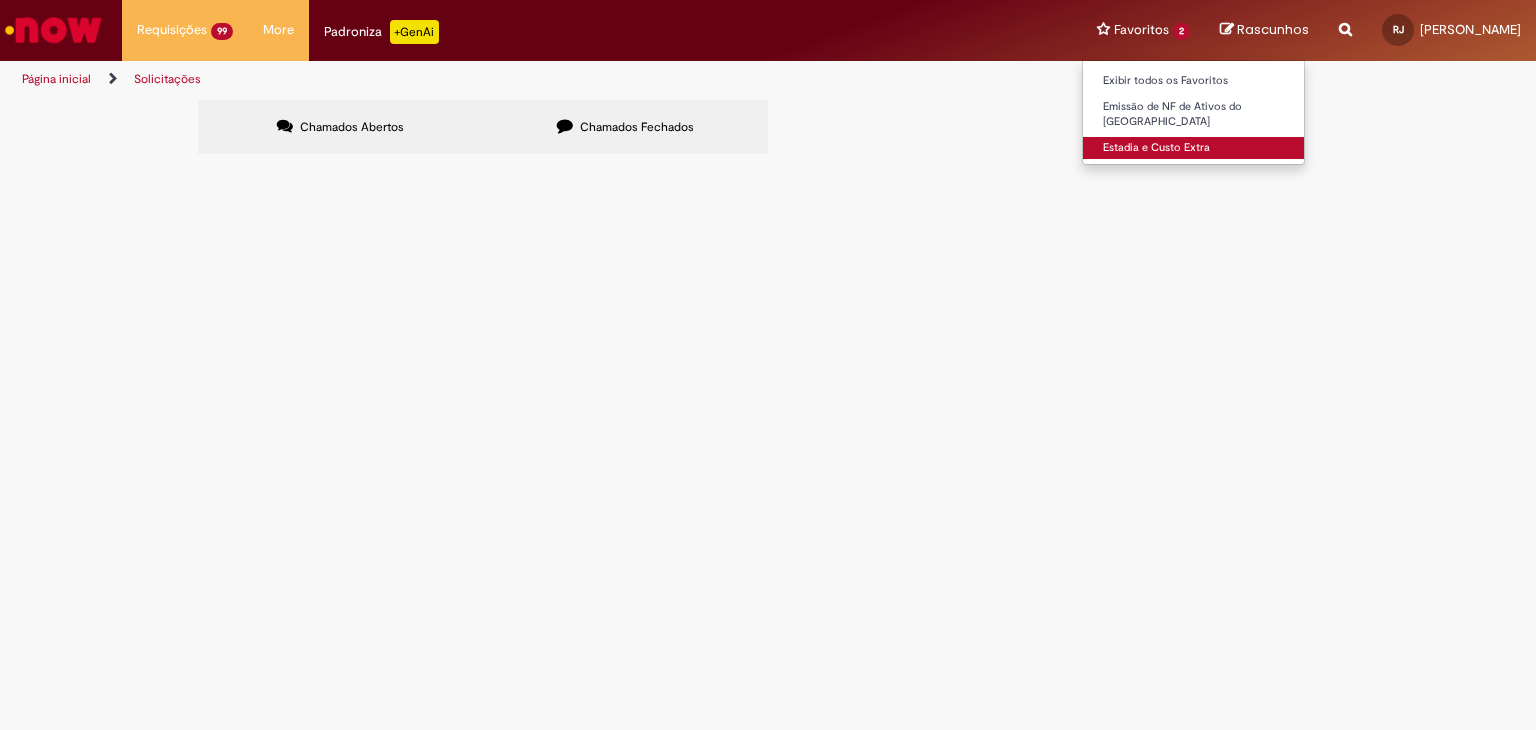 click on "Estadia e Custo Extra" at bounding box center [1193, 148] 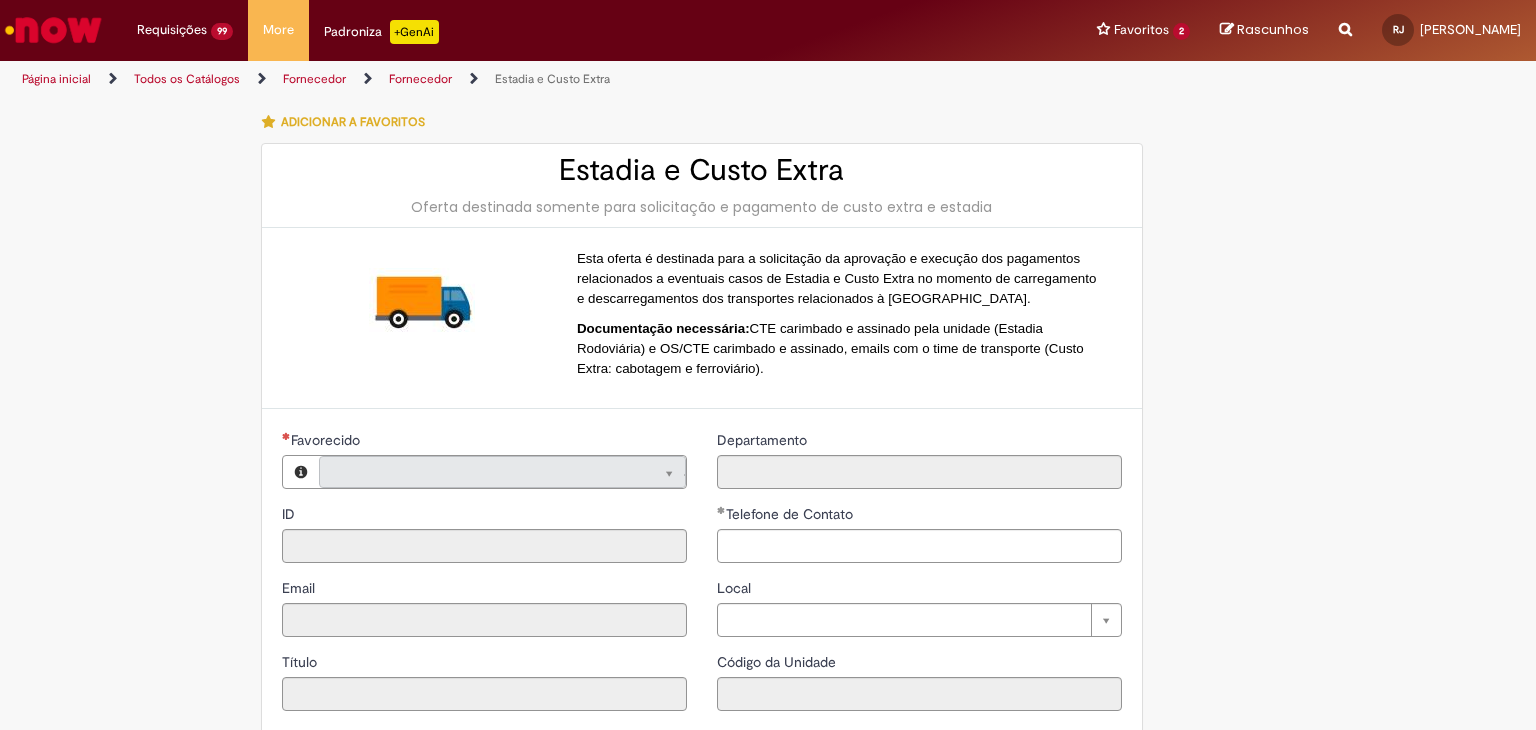 type on "**********" 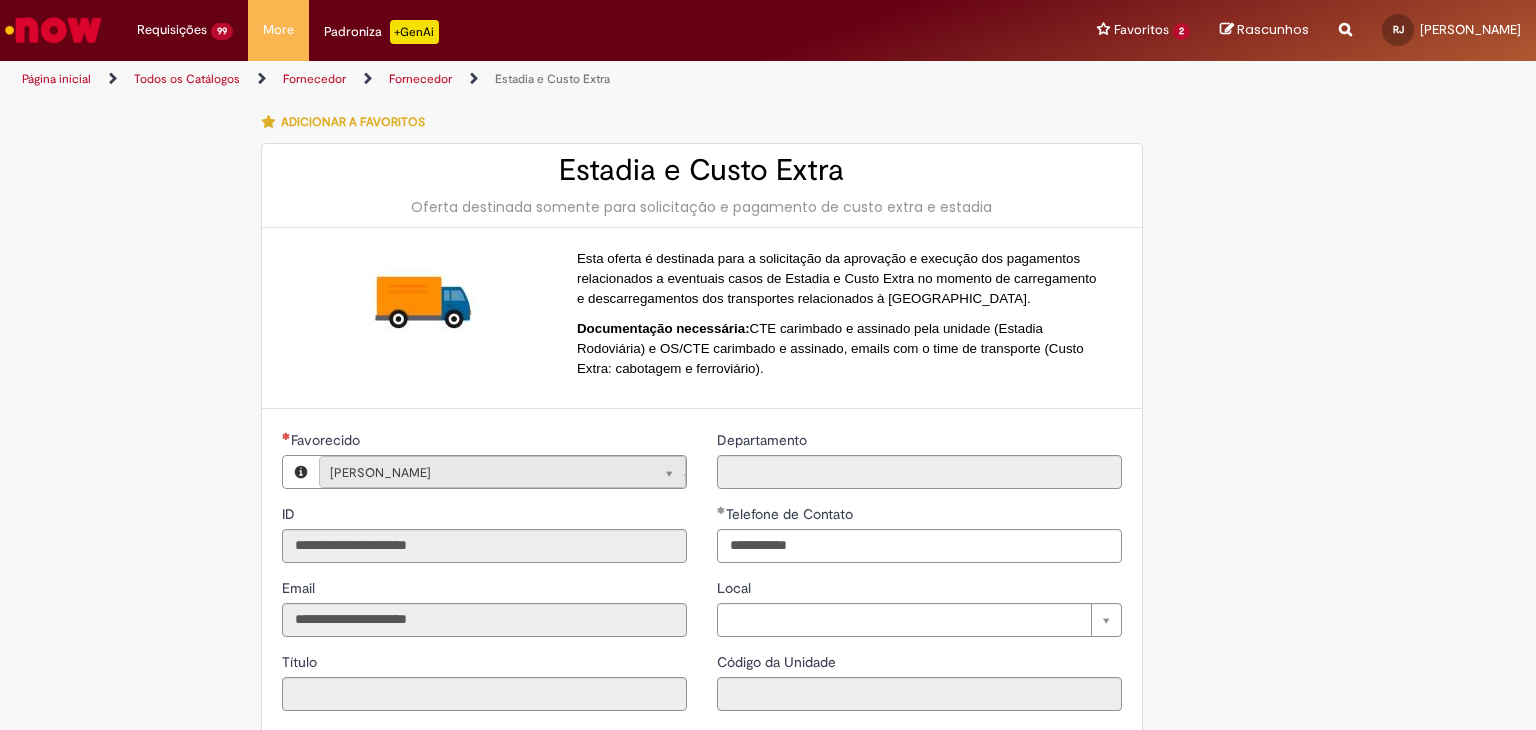 type on "**********" 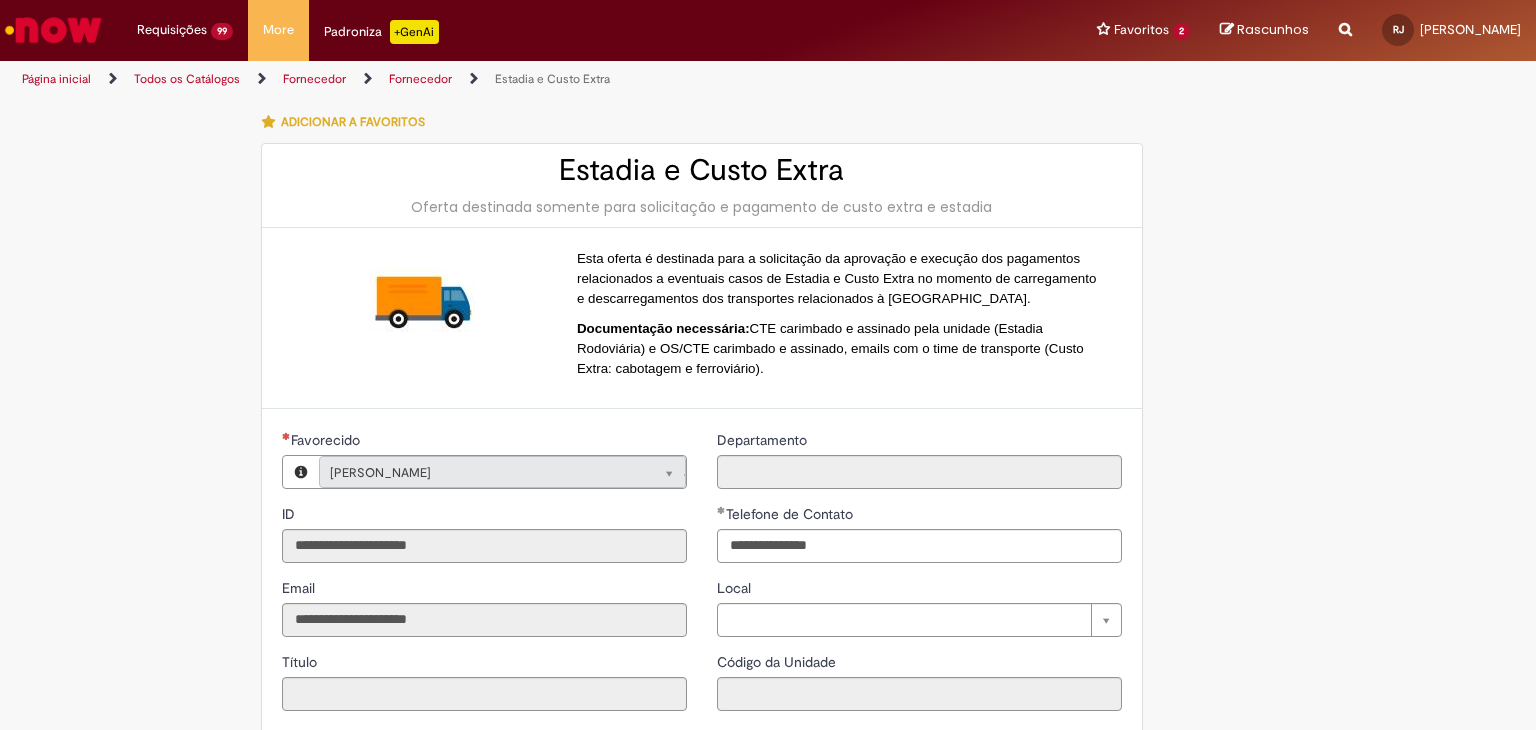 type on "**********" 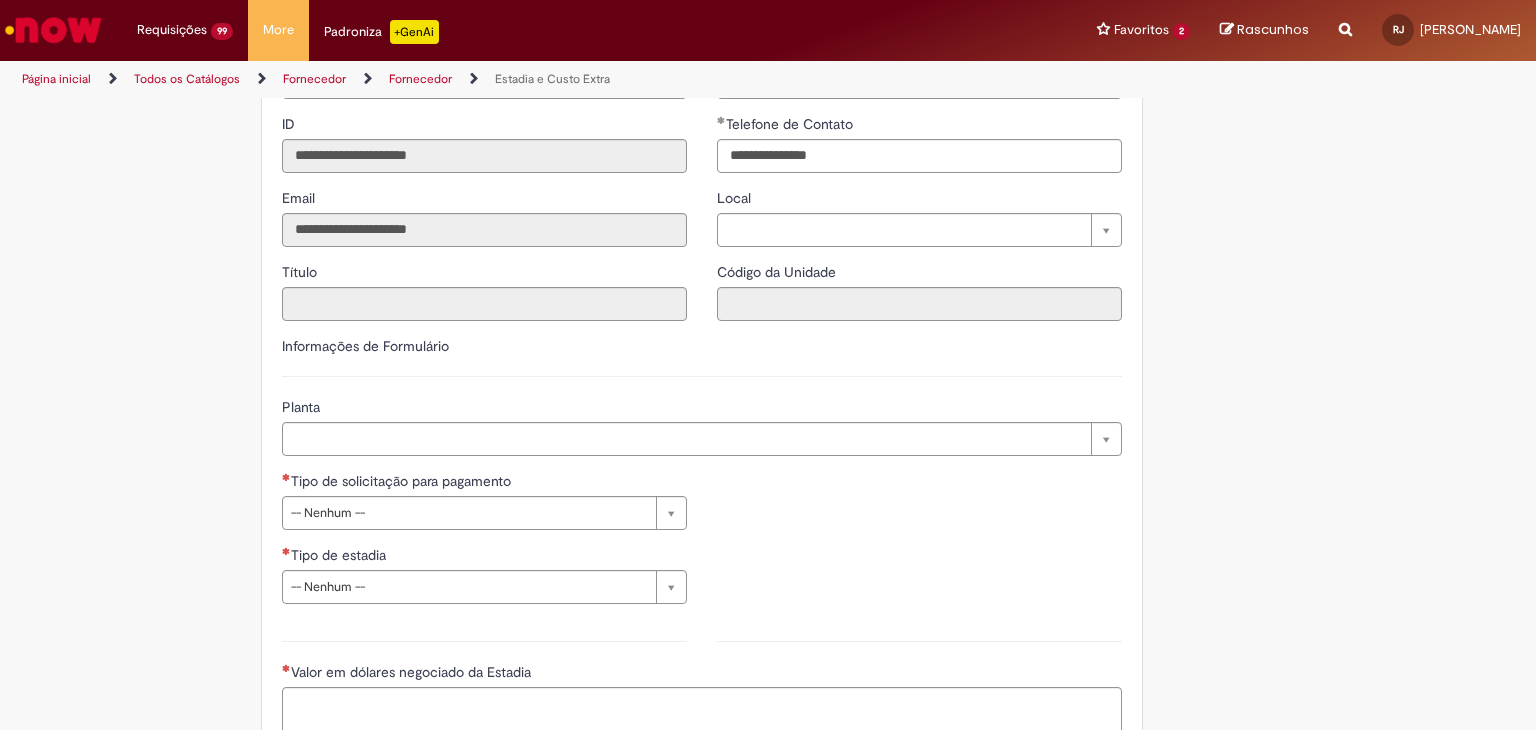 scroll, scrollTop: 600, scrollLeft: 0, axis: vertical 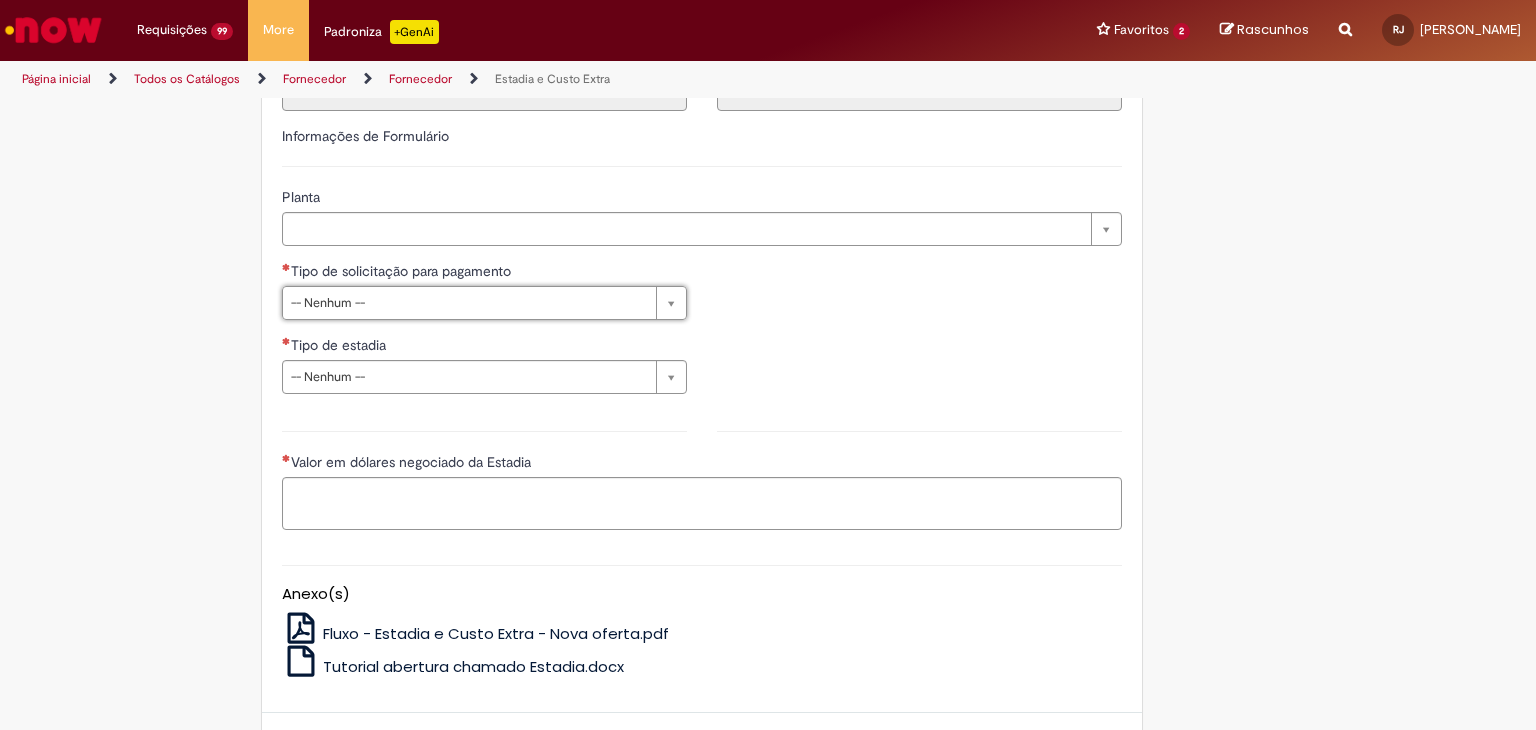 click on "**********" at bounding box center [484, 335] 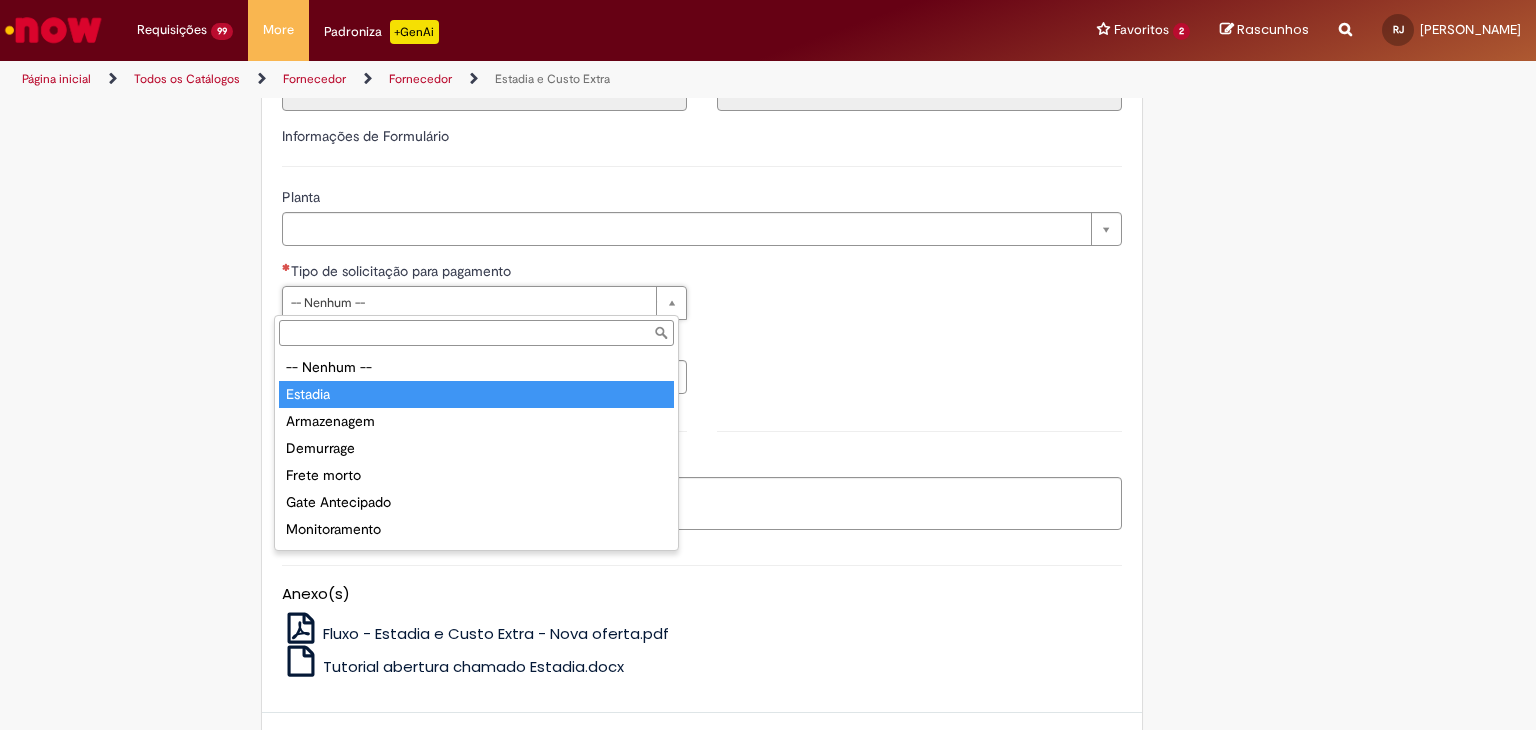 type on "*******" 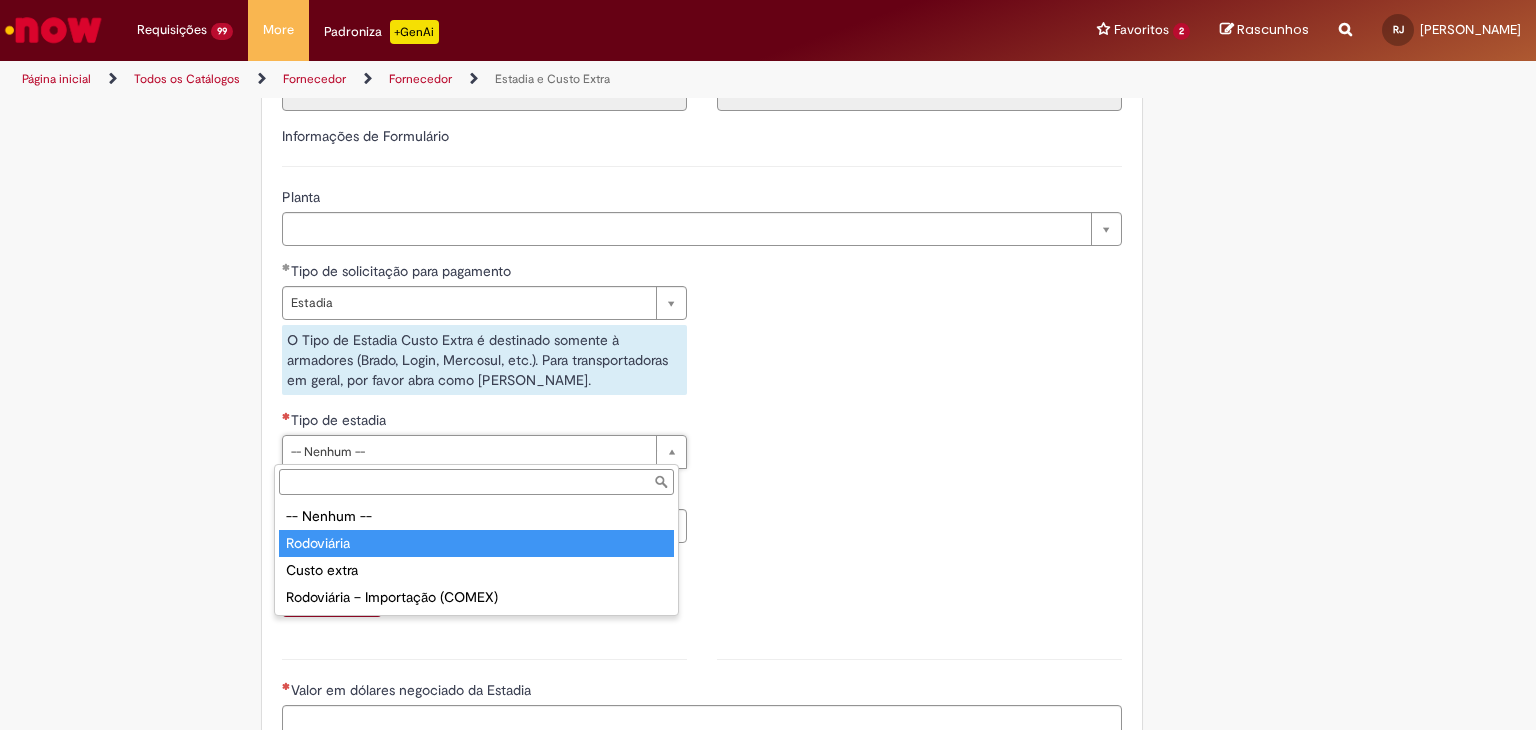 type on "**********" 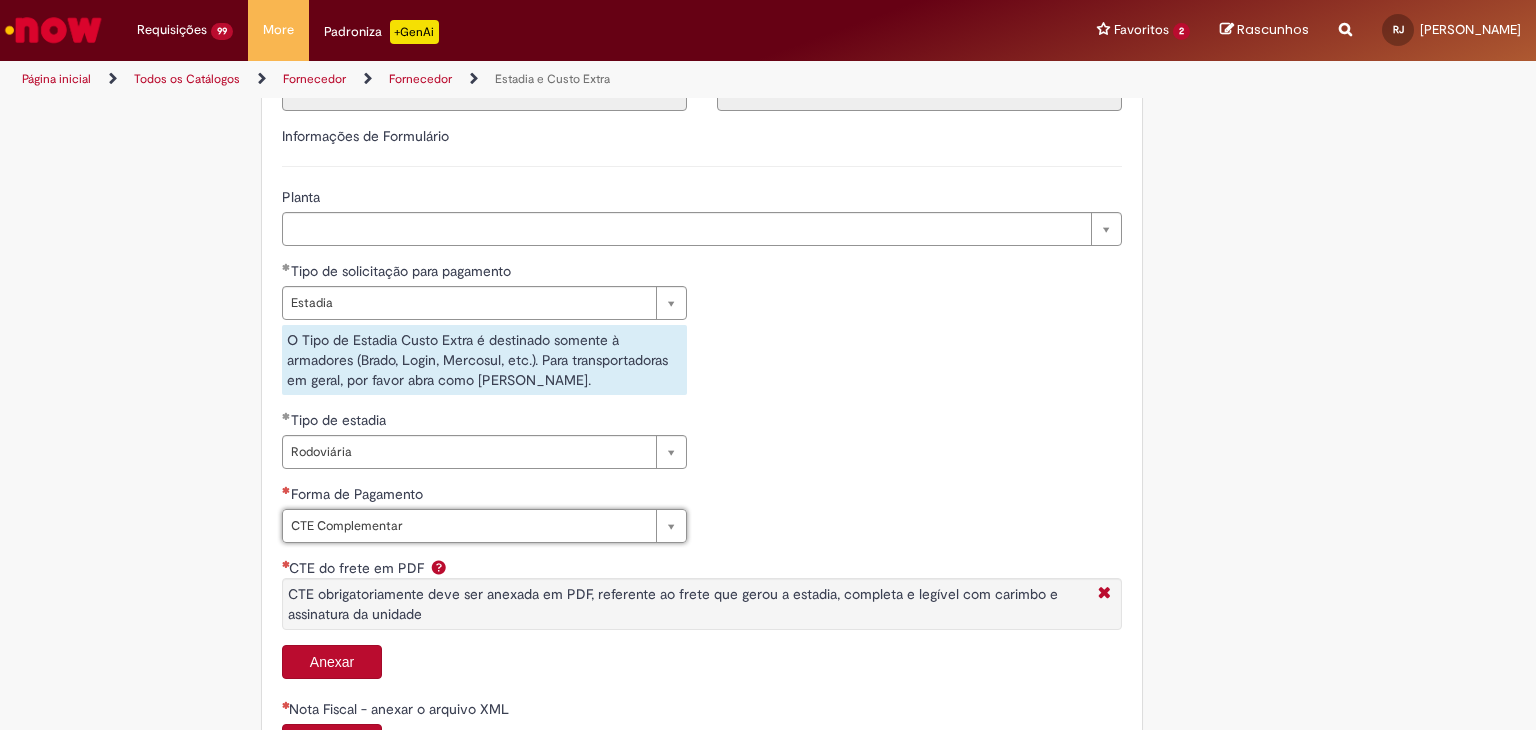 type on "**********" 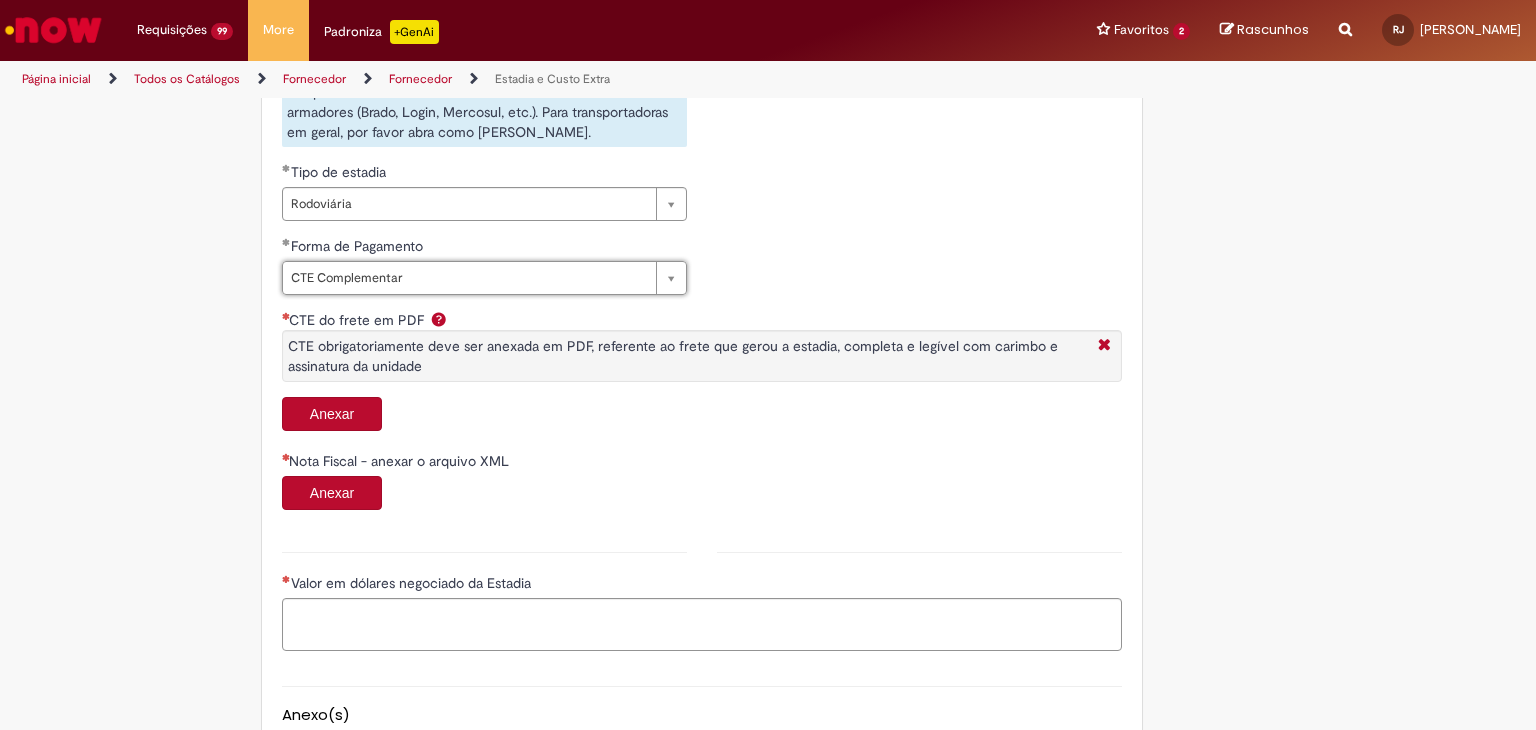 scroll, scrollTop: 866, scrollLeft: 0, axis: vertical 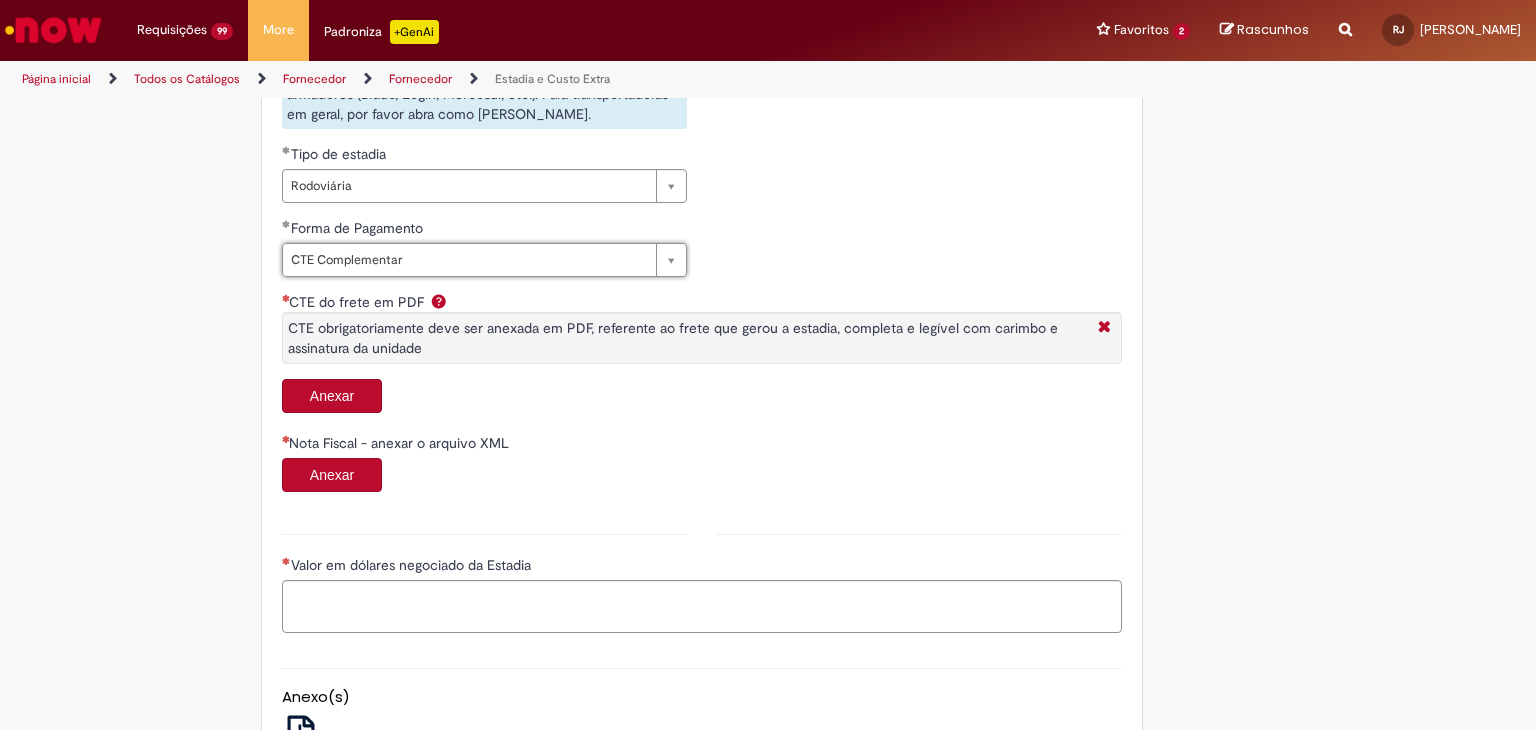 click on "Anexar" at bounding box center (332, 396) 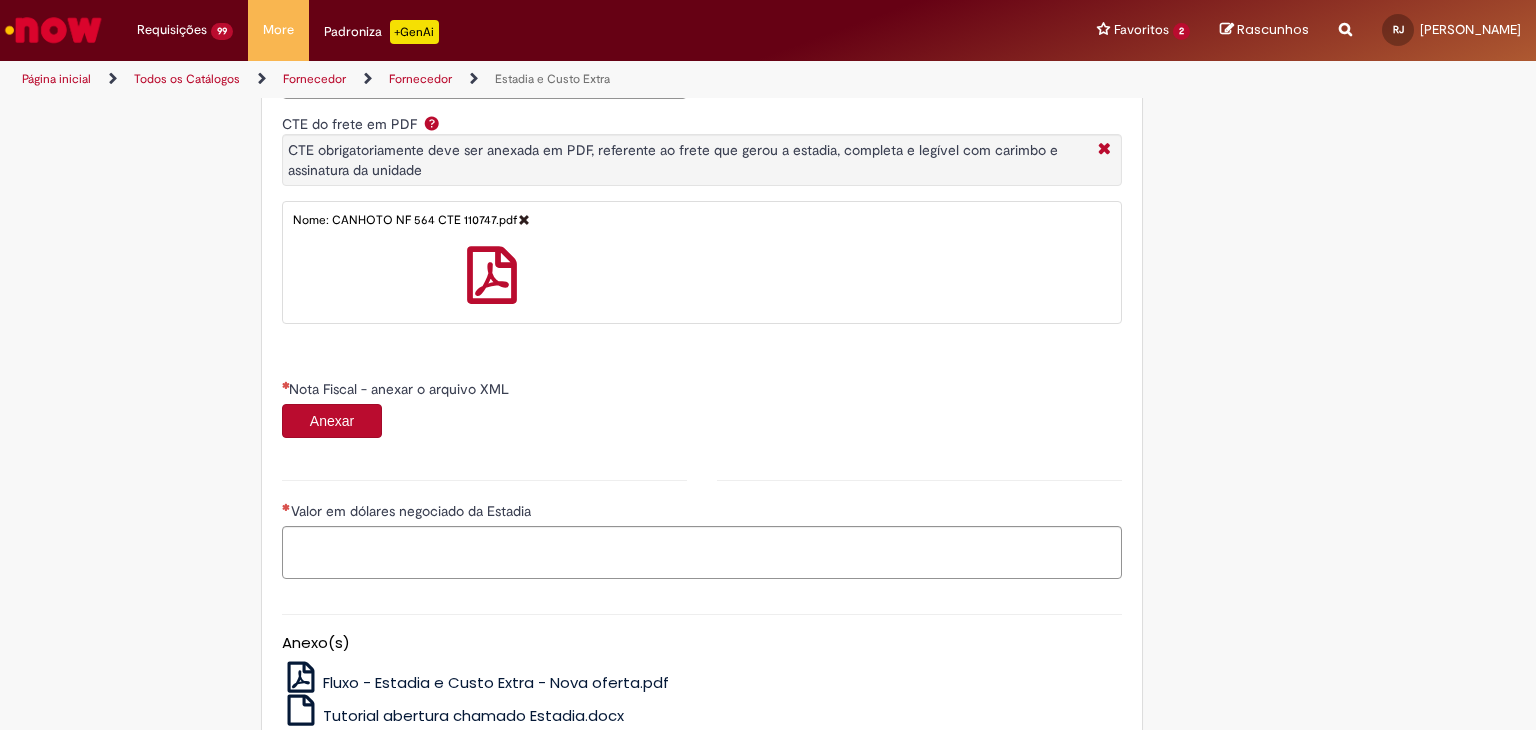 scroll, scrollTop: 1066, scrollLeft: 0, axis: vertical 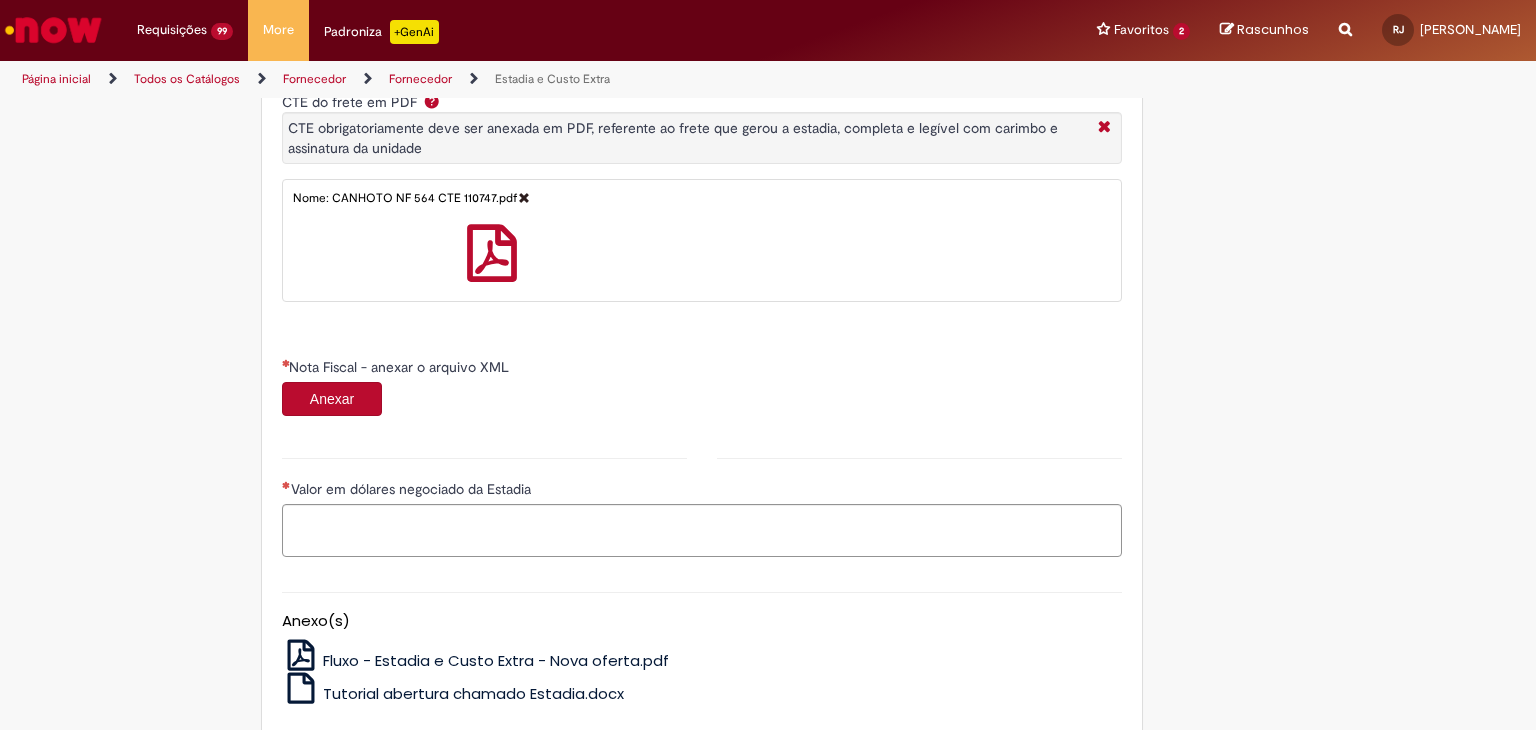 click on "Anexar" at bounding box center [332, 399] 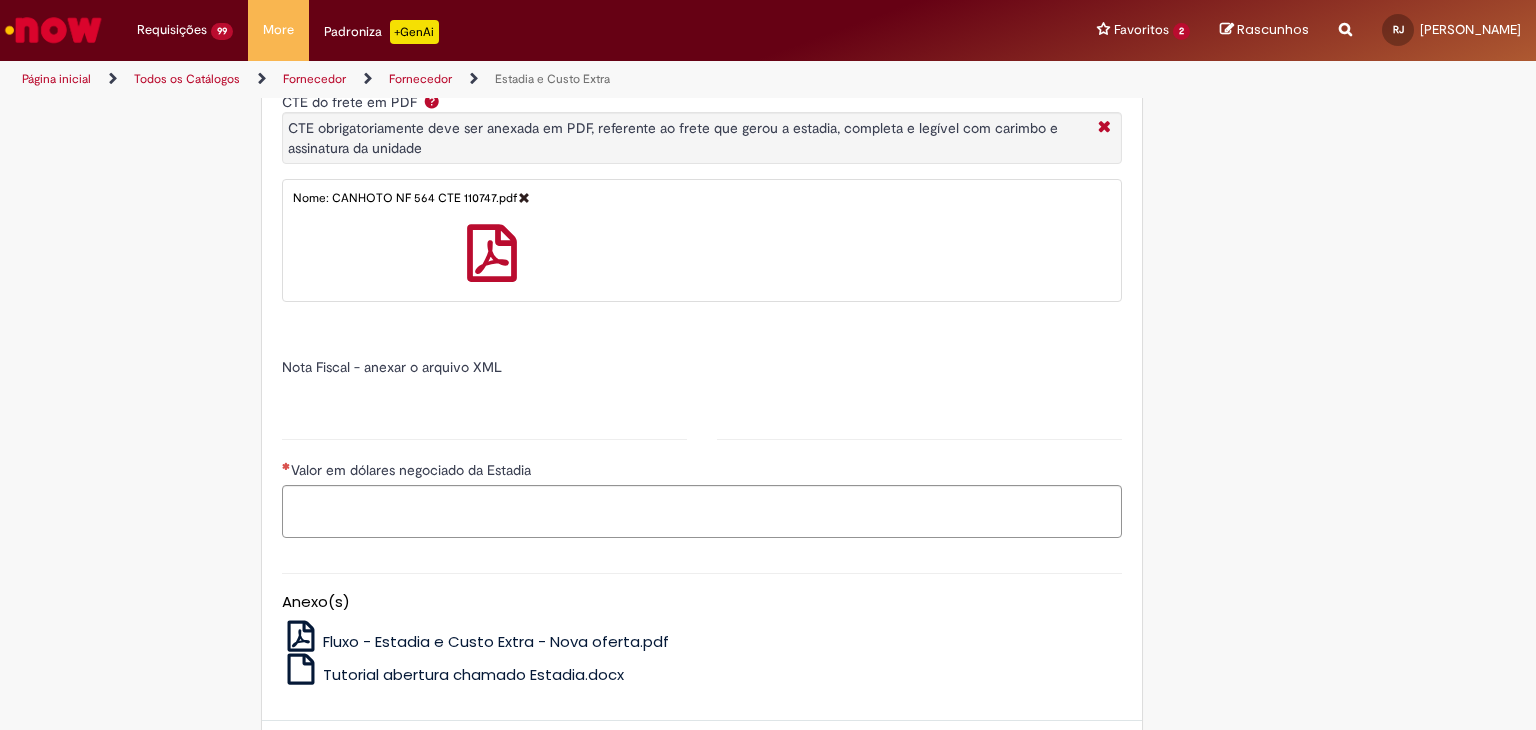 type on "***" 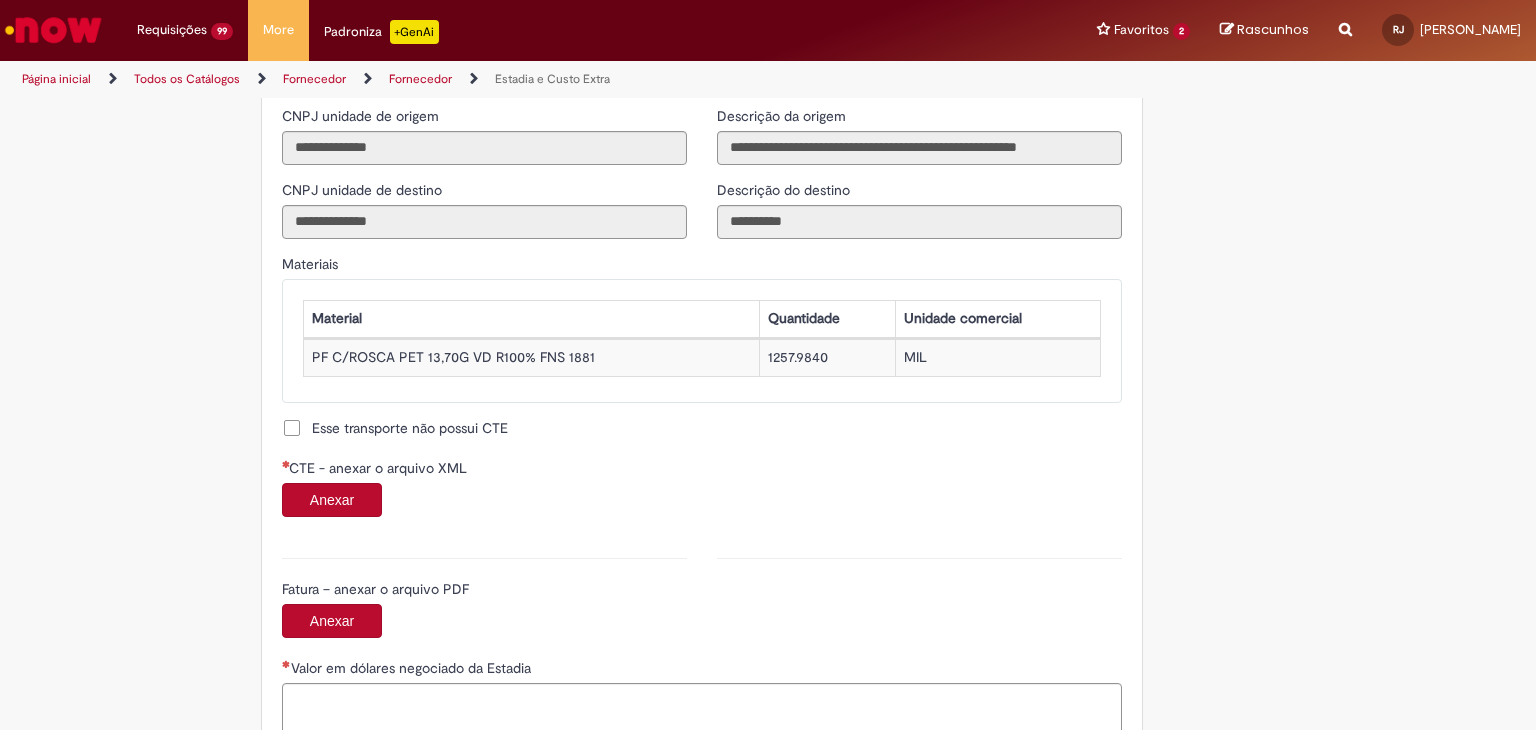 scroll, scrollTop: 1800, scrollLeft: 0, axis: vertical 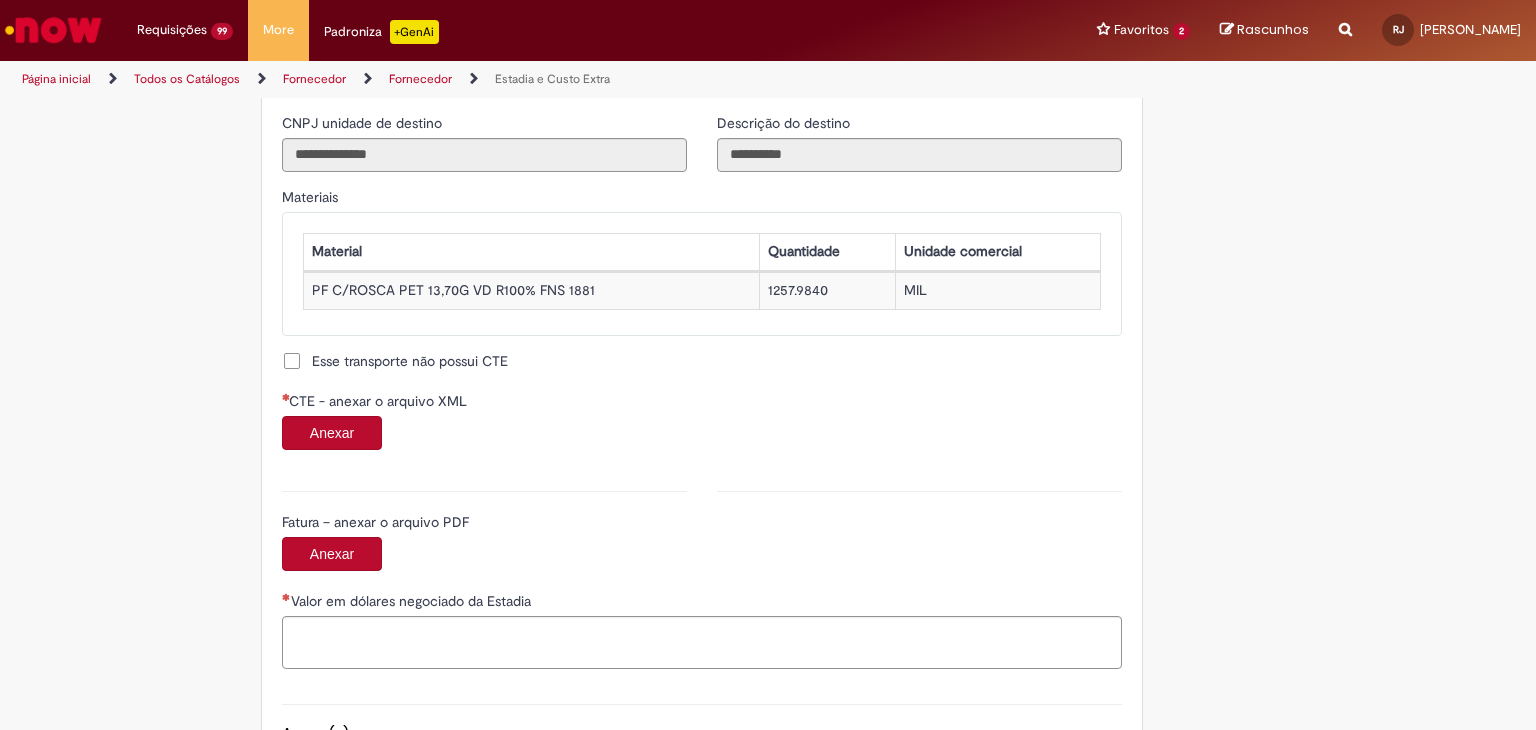 click on "Anexar" at bounding box center (332, 433) 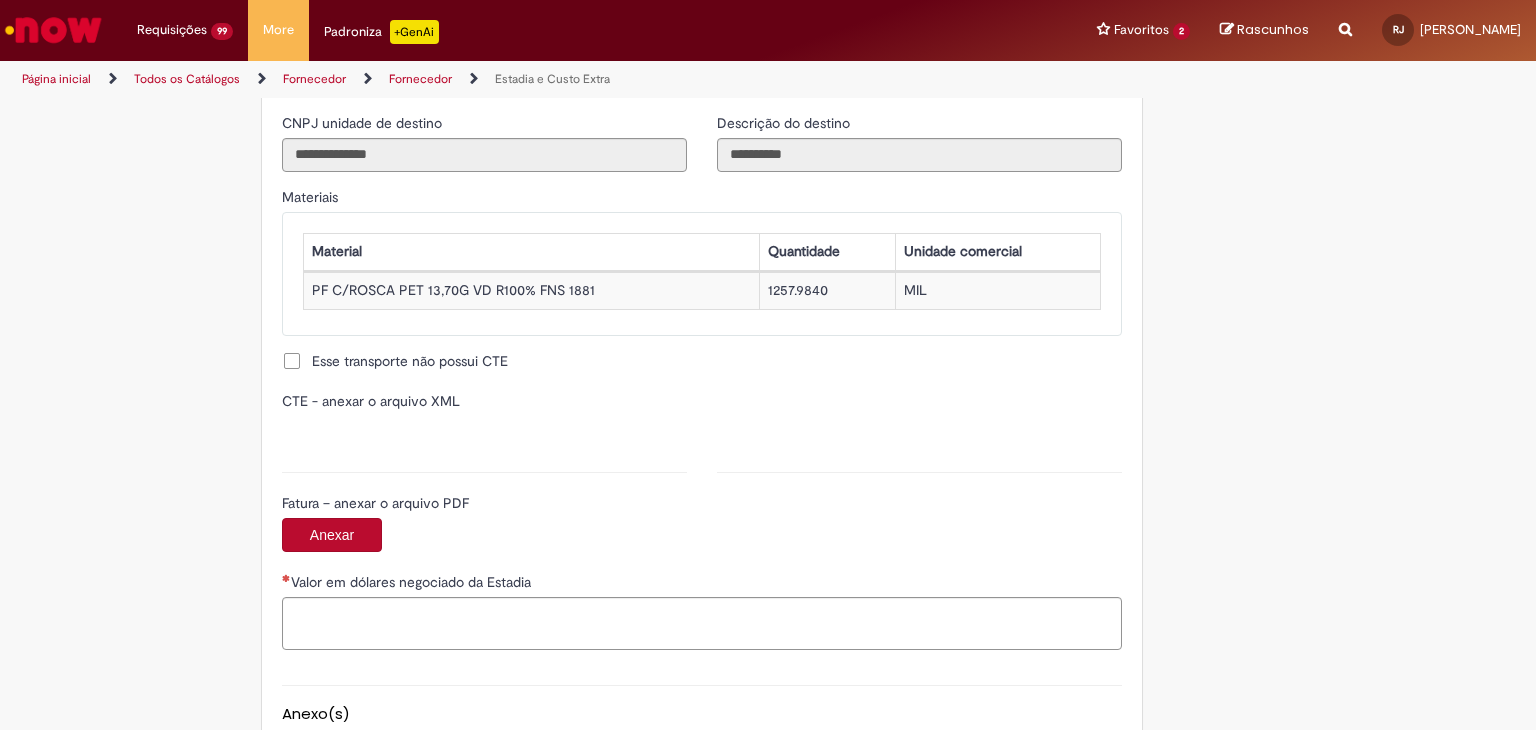 type on "**********" 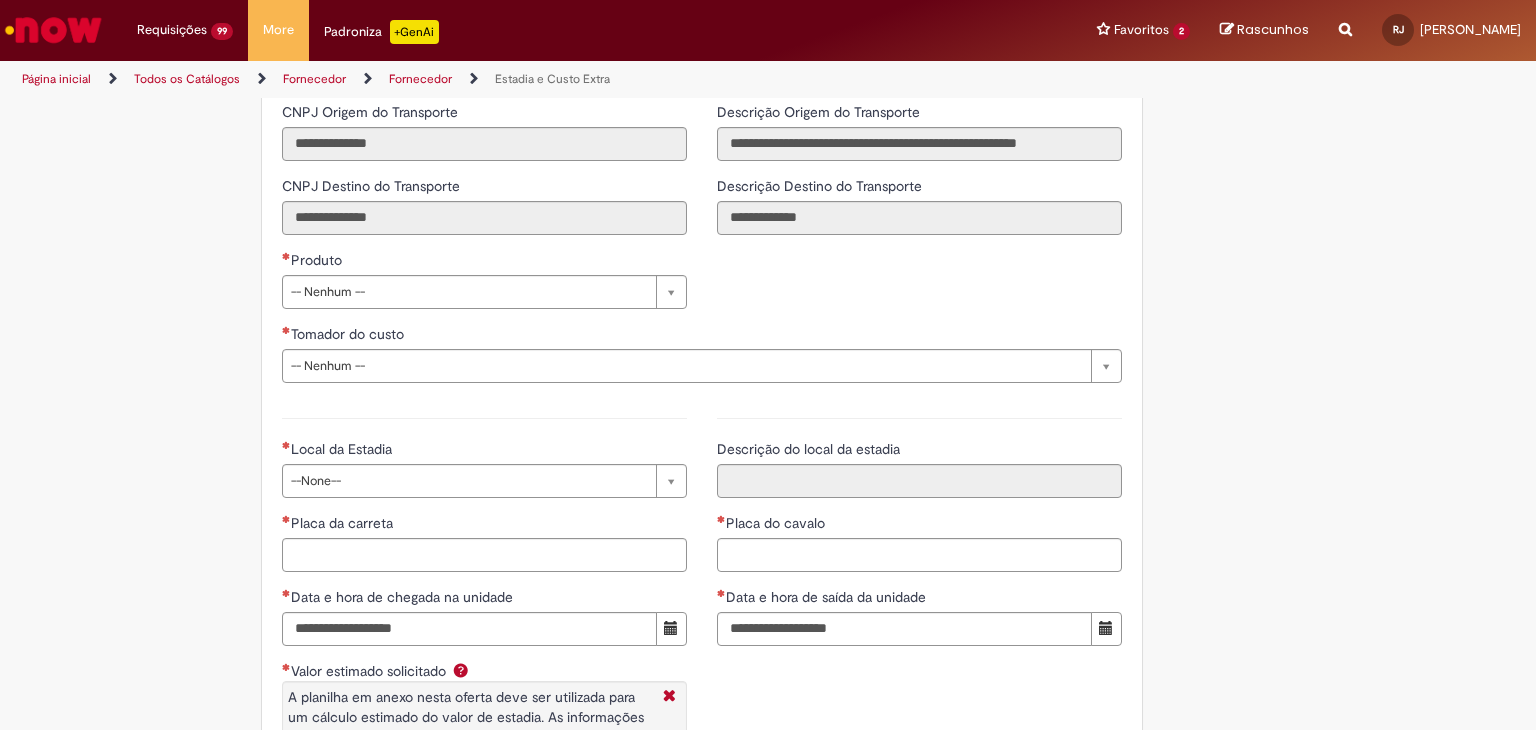 scroll, scrollTop: 2533, scrollLeft: 0, axis: vertical 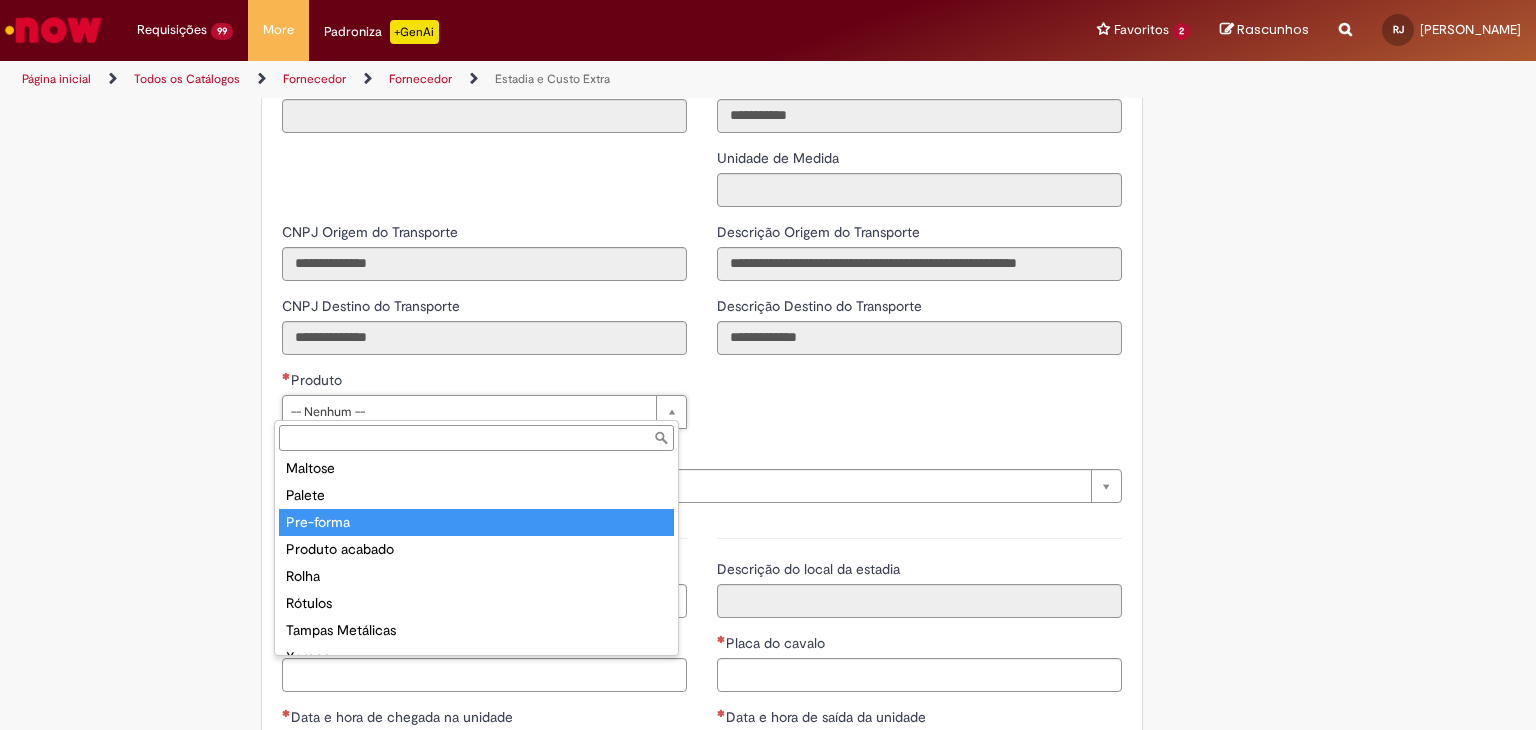 type on "*********" 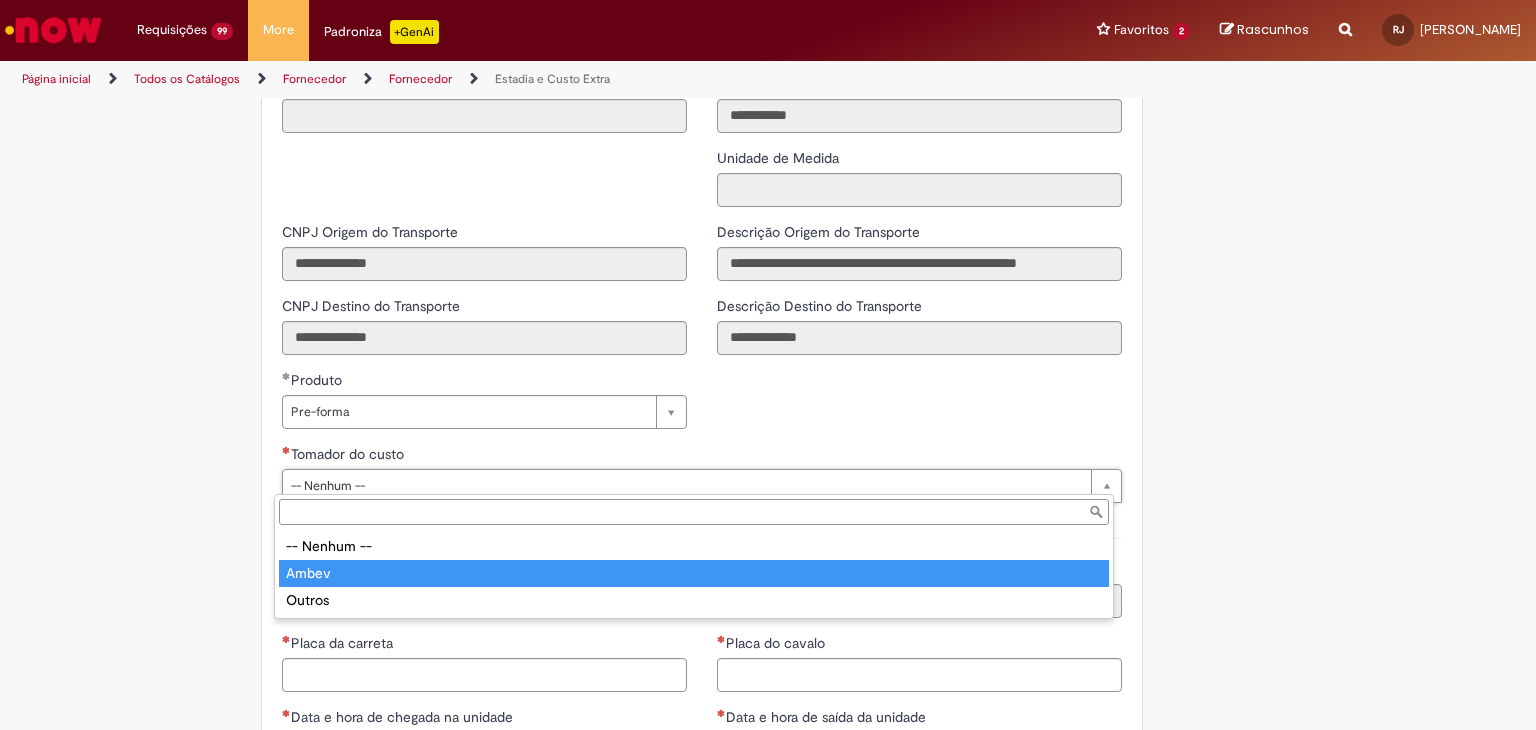 type on "*****" 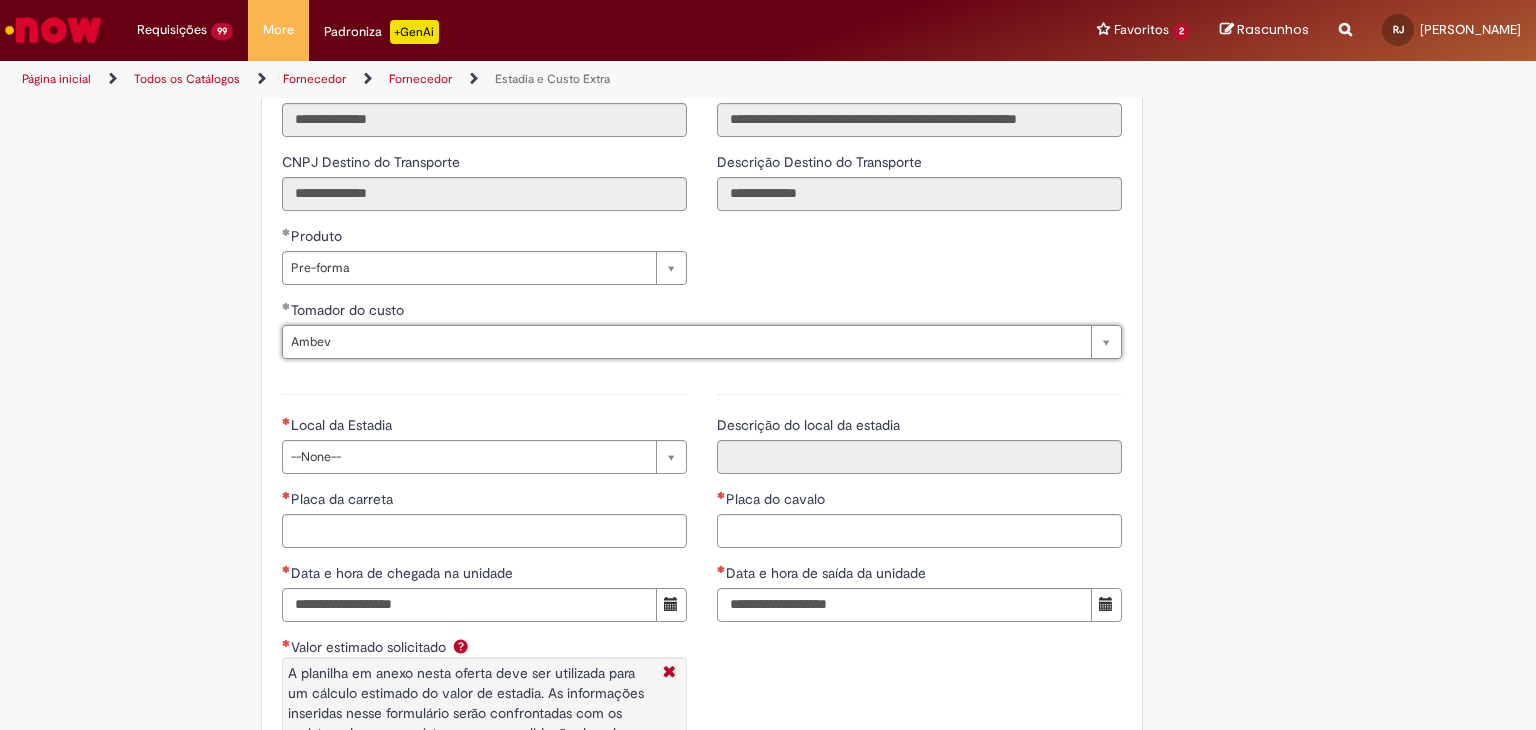 scroll, scrollTop: 2800, scrollLeft: 0, axis: vertical 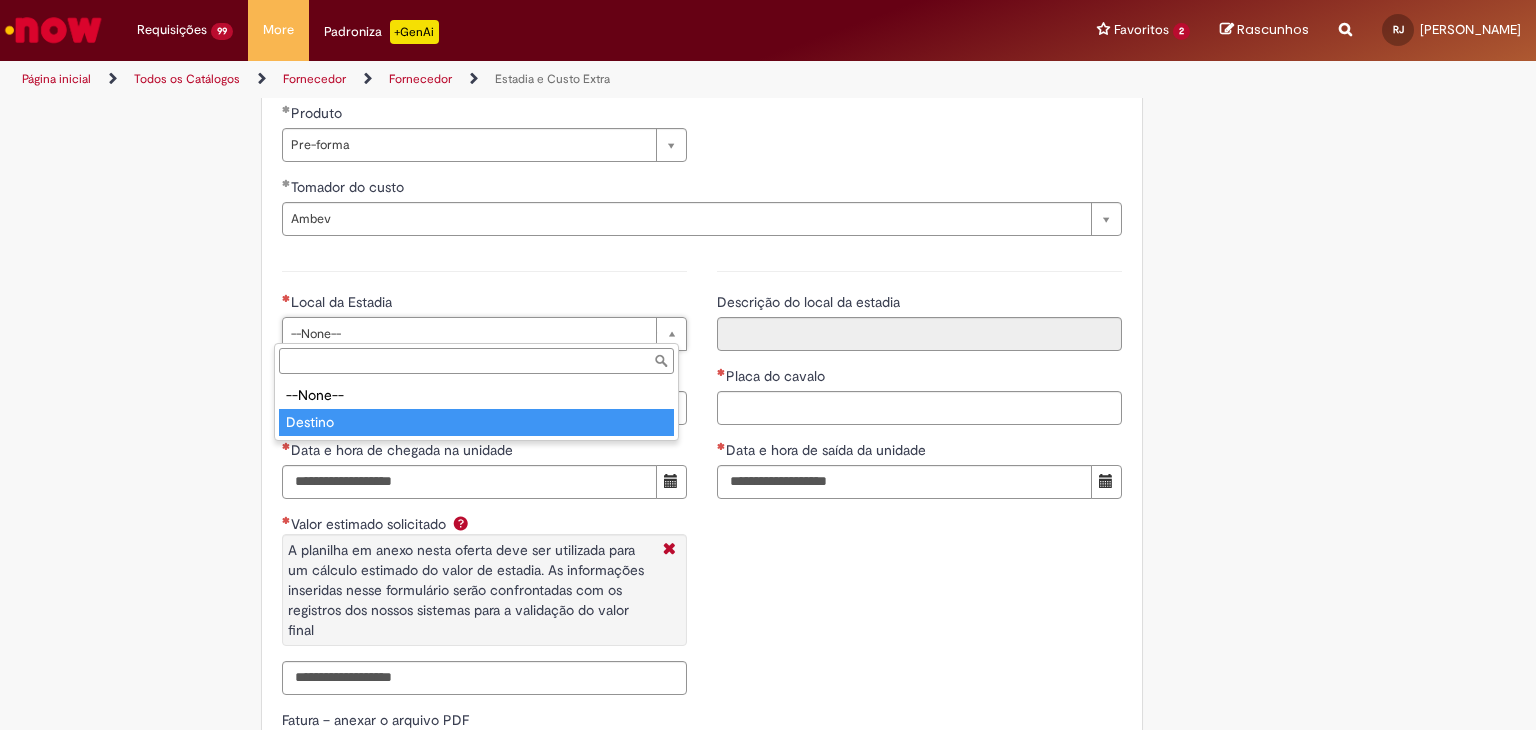 type on "*******" 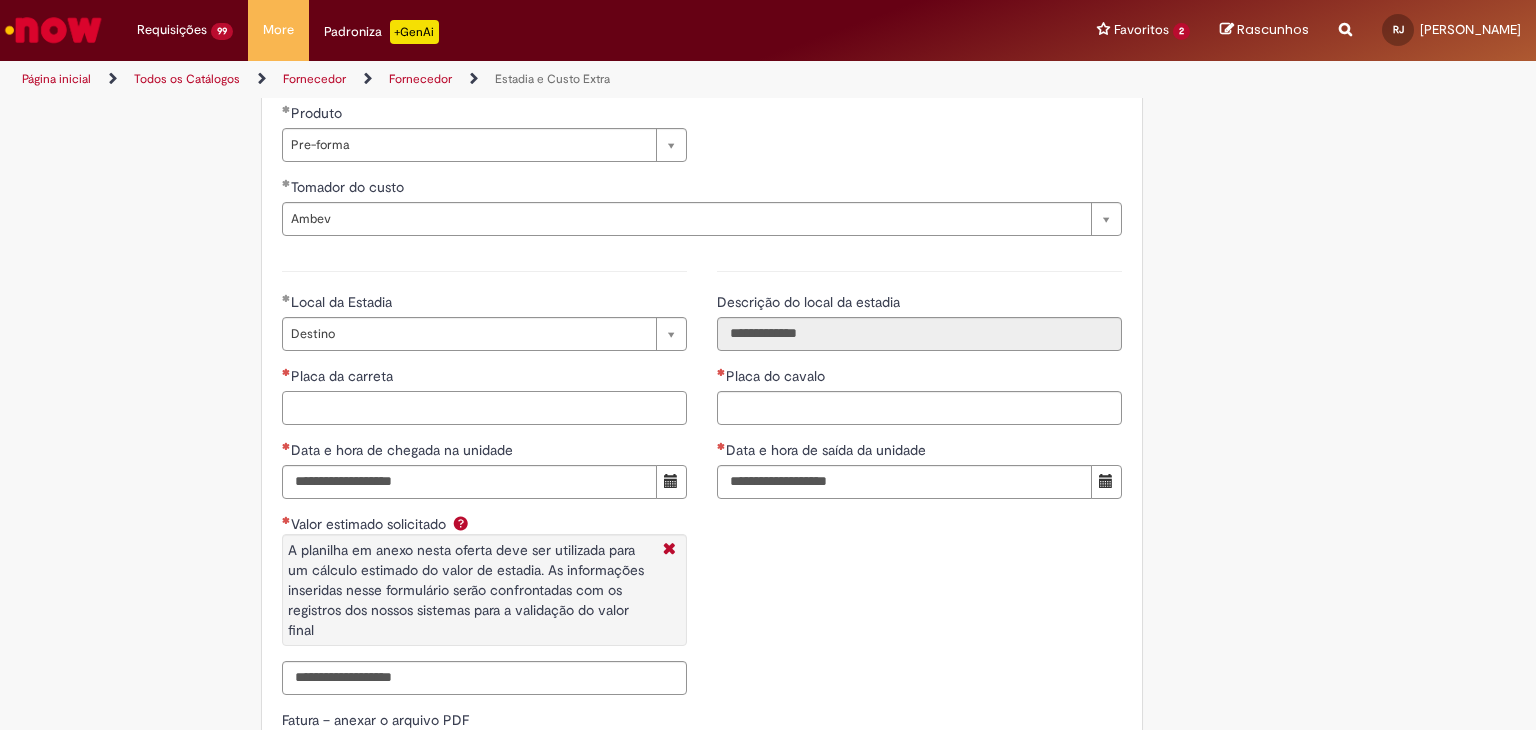 click on "Placa da carreta" at bounding box center [484, 408] 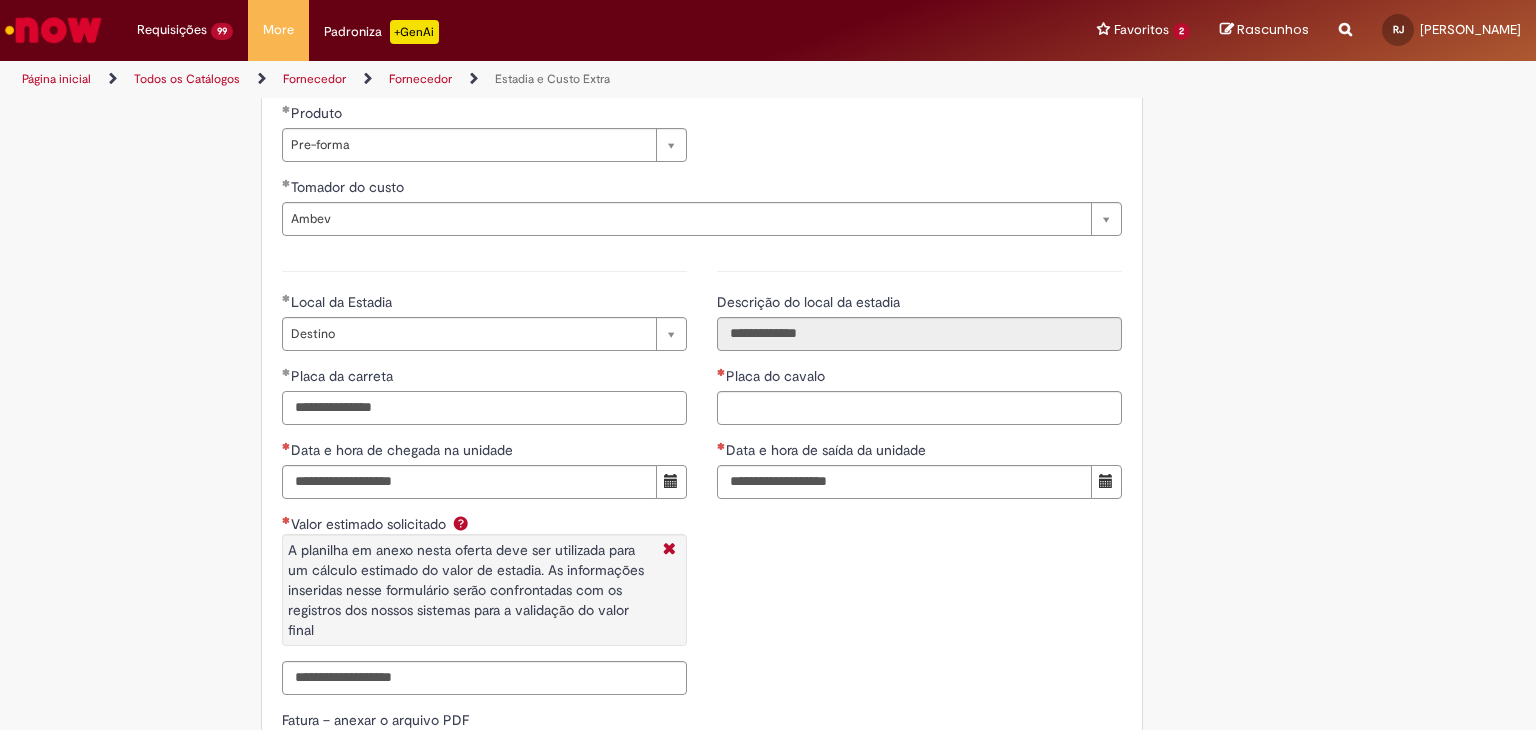 drag, startPoint x: 344, startPoint y: 403, endPoint x: 284, endPoint y: 405, distance: 60.033325 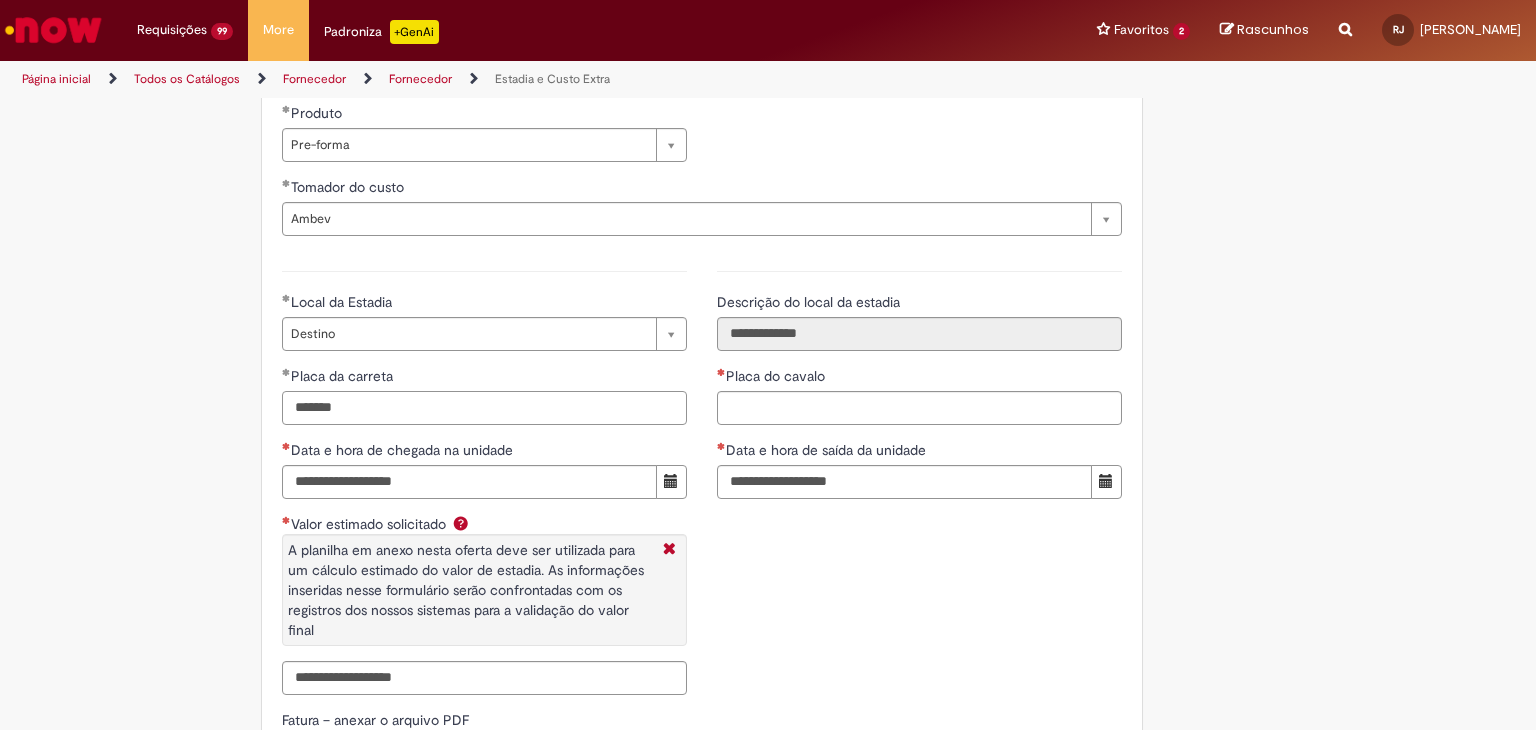 type on "*******" 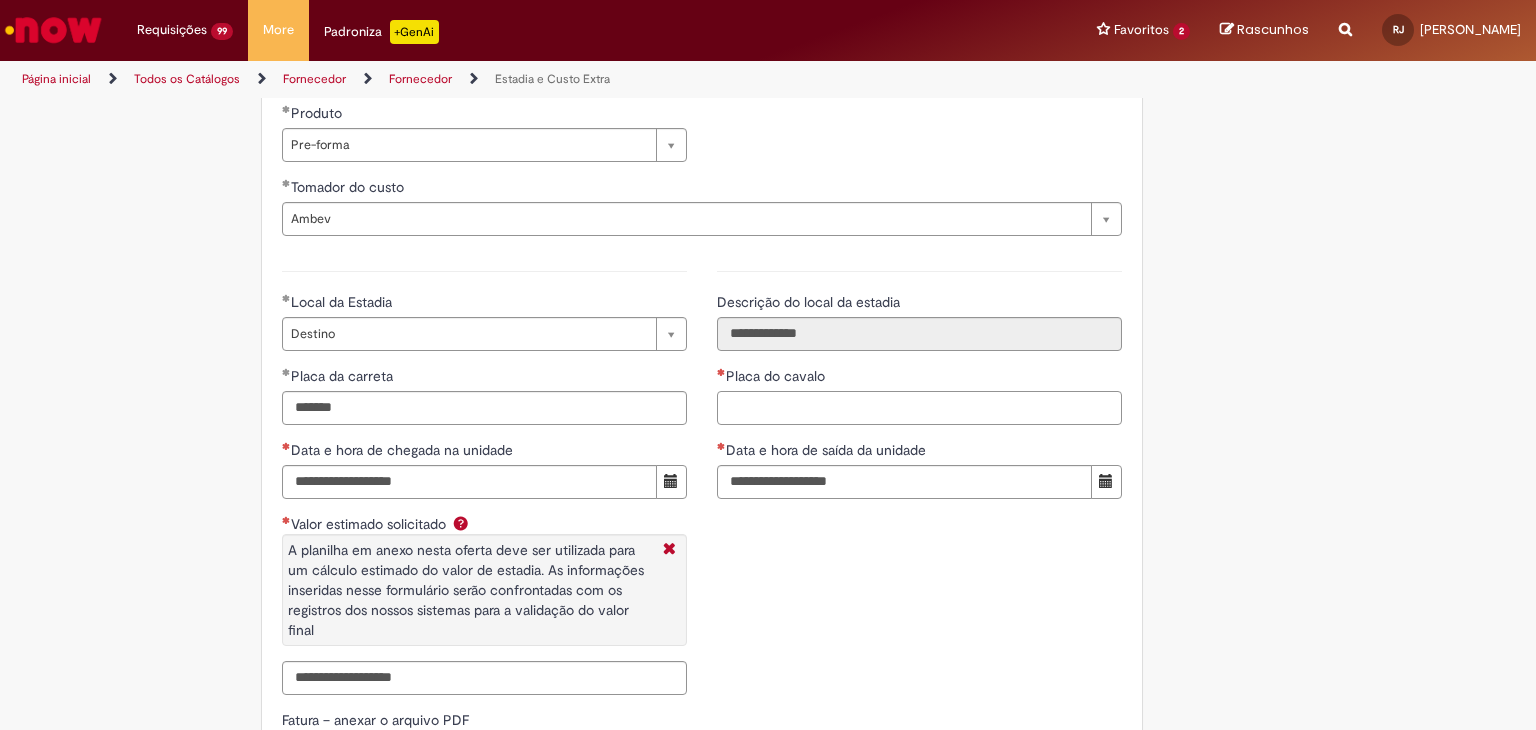 click on "Placa do cavalo" at bounding box center (919, 408) 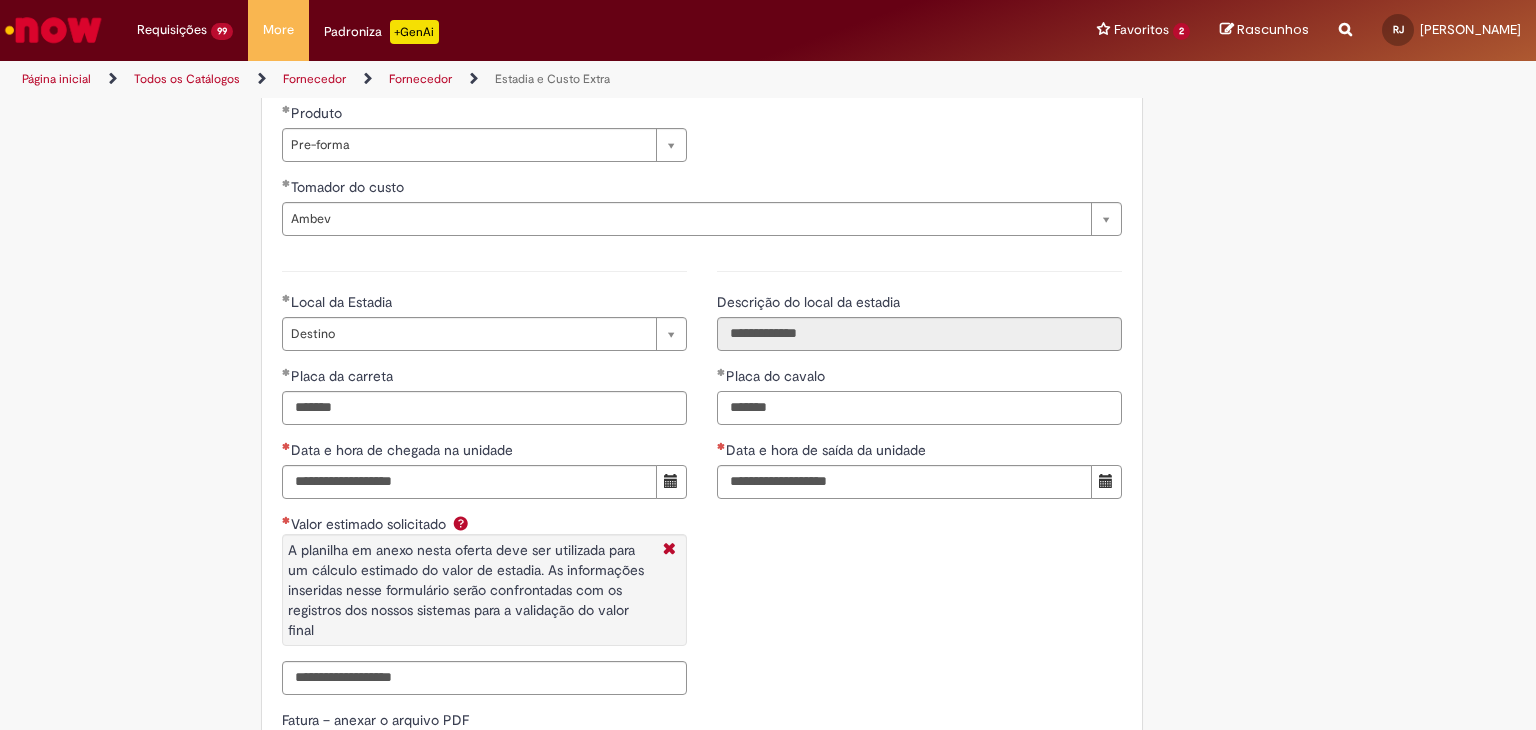 type on "*******" 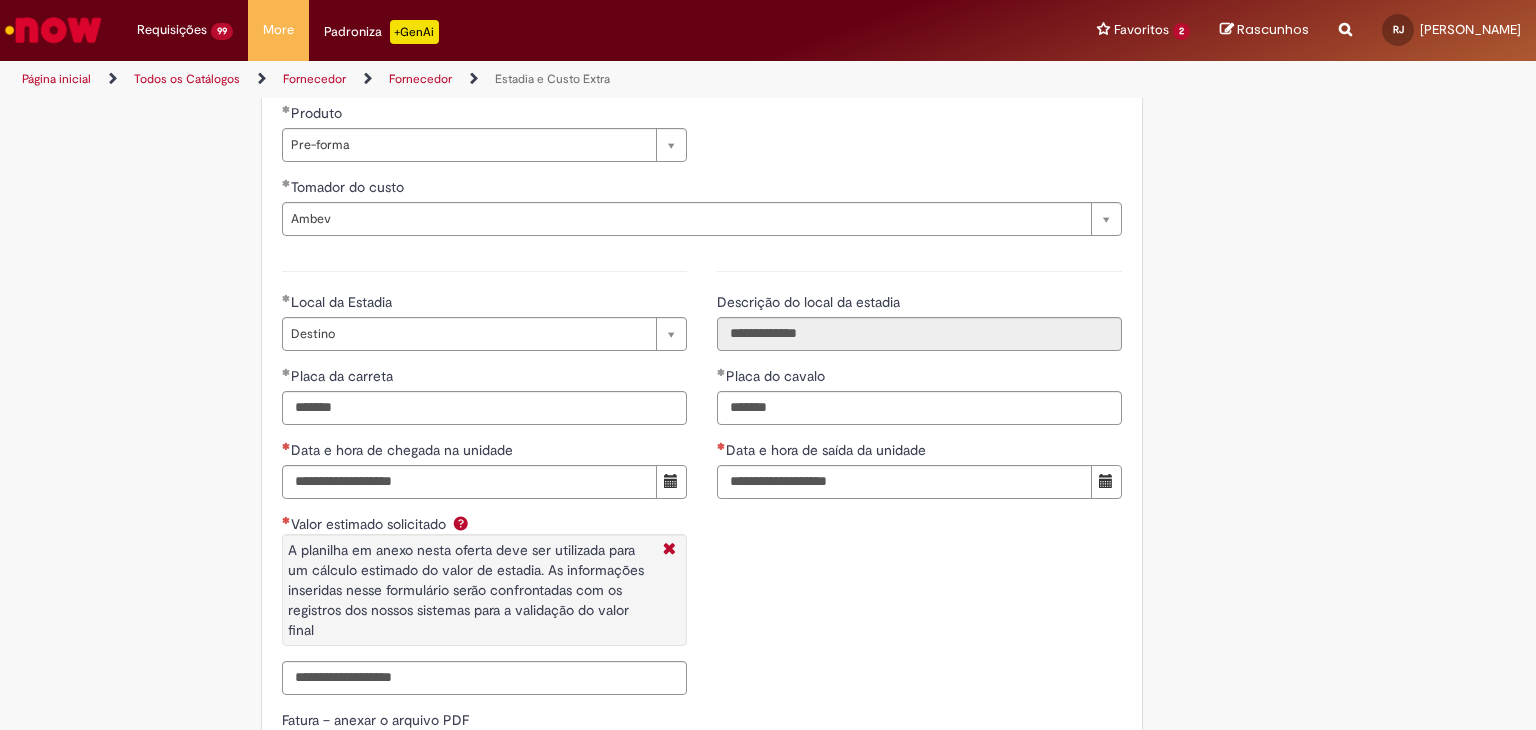 click on "**********" at bounding box center [702, 480] 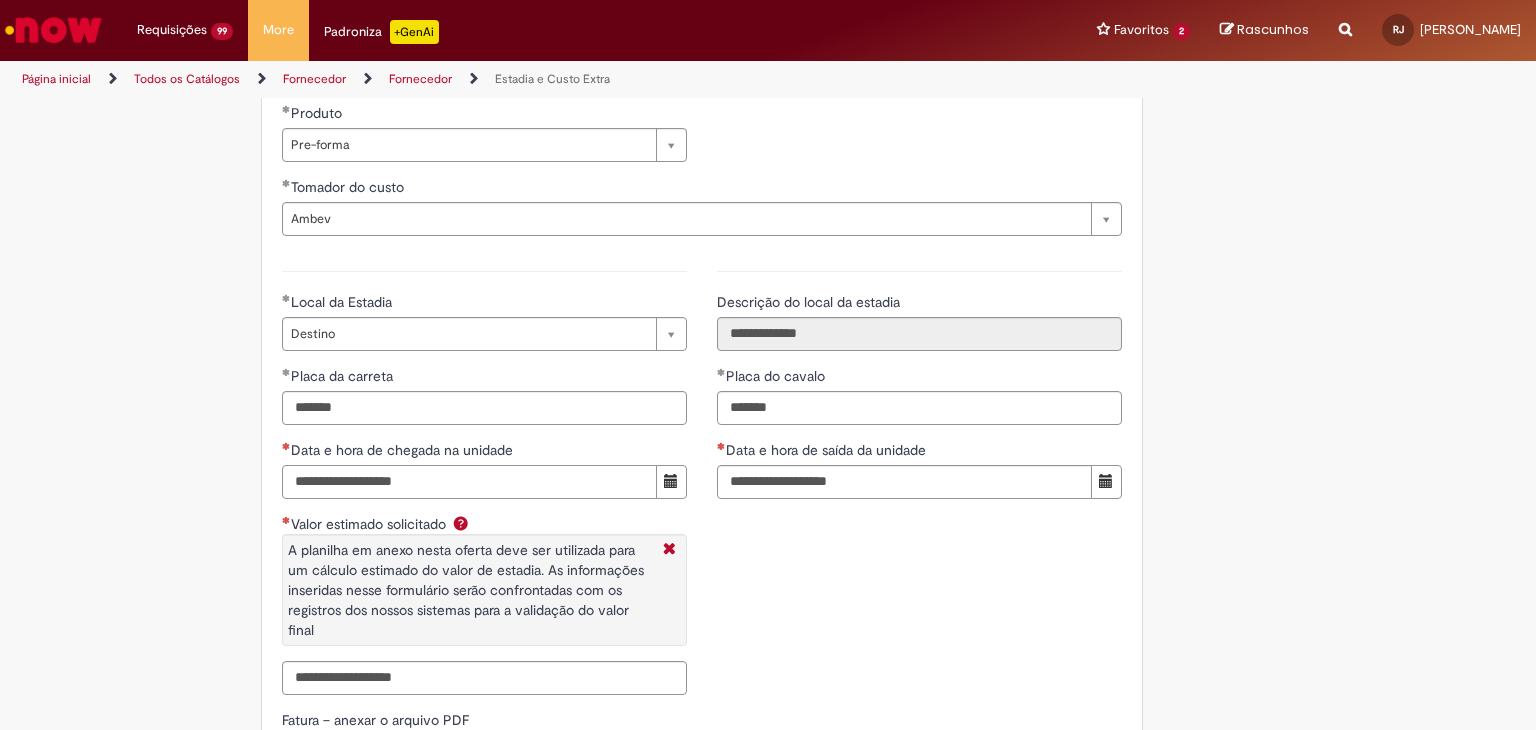click on "Data e hora de chegada na unidade" at bounding box center (469, 482) 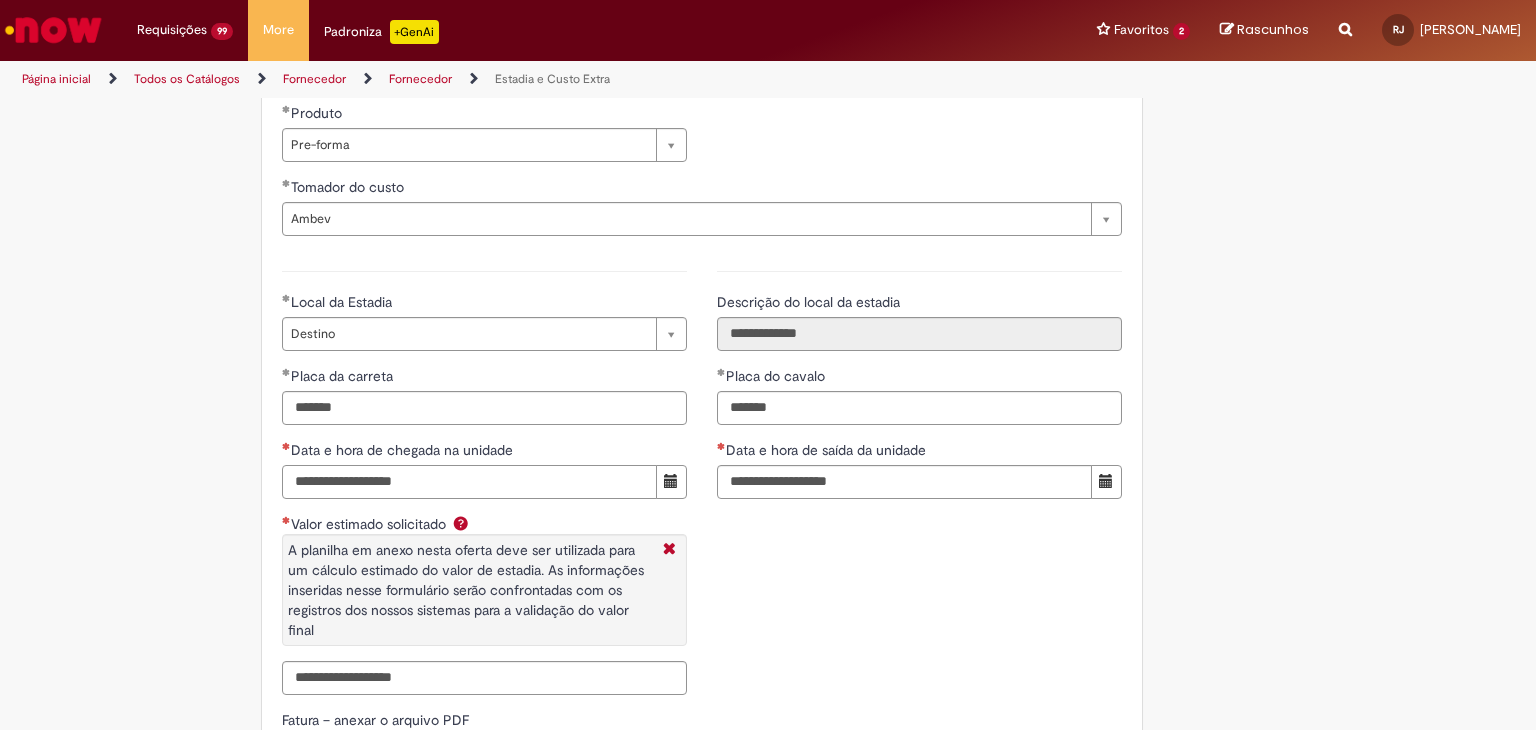 click on "Data e hora de chegada na unidade" at bounding box center [469, 482] 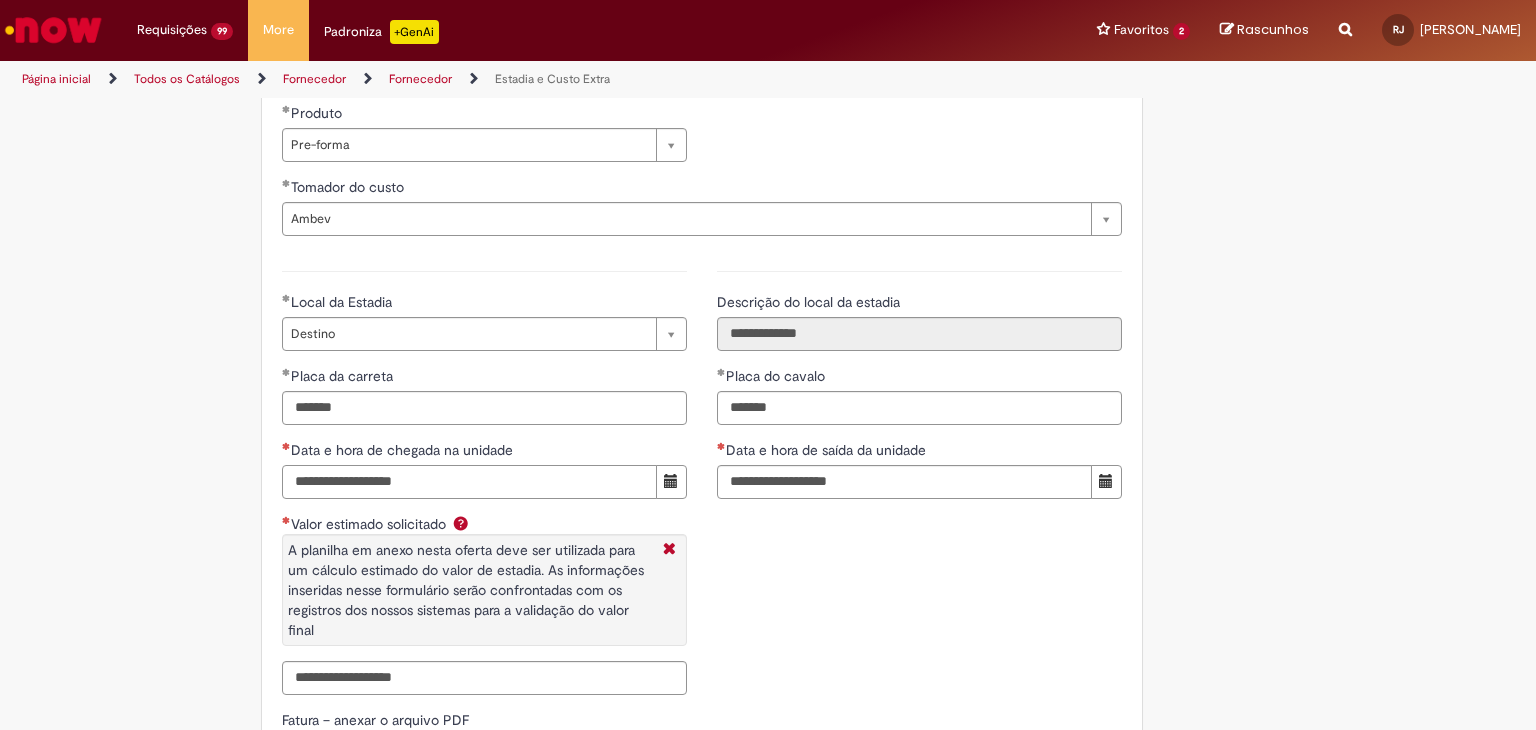 type on "**********" 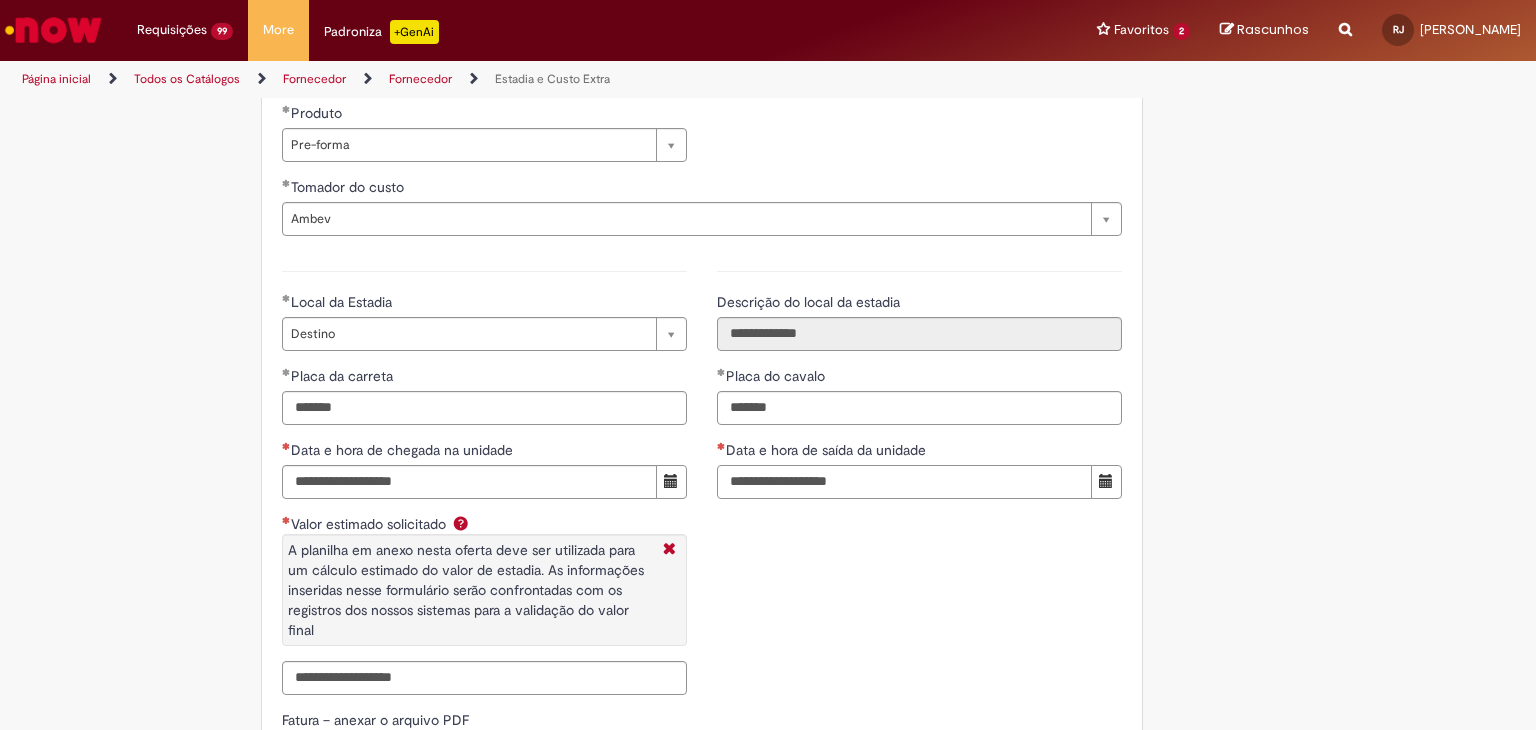 click on "Data e hora de saída da unidade" at bounding box center (904, 482) 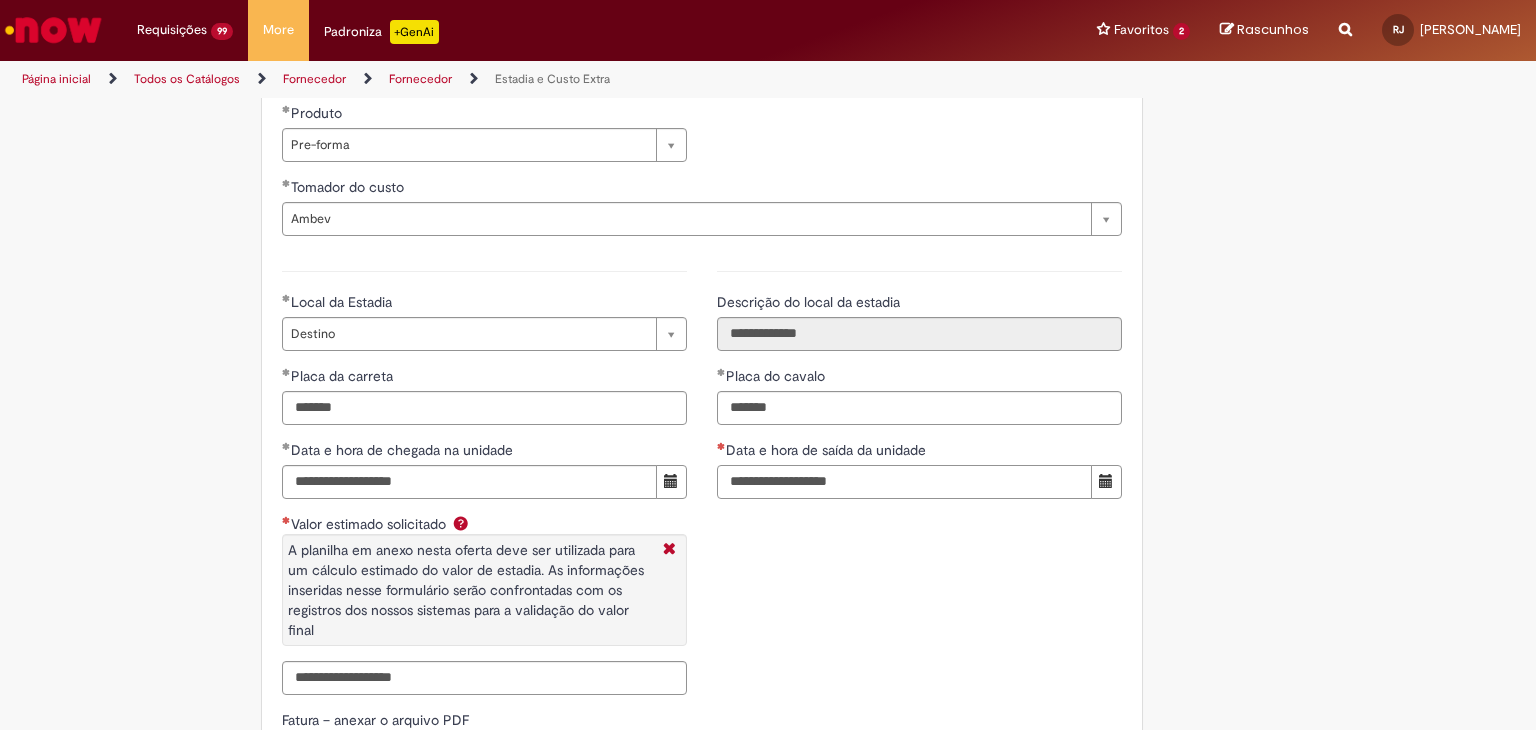 click on "Data e hora de saída da unidade" at bounding box center (904, 482) 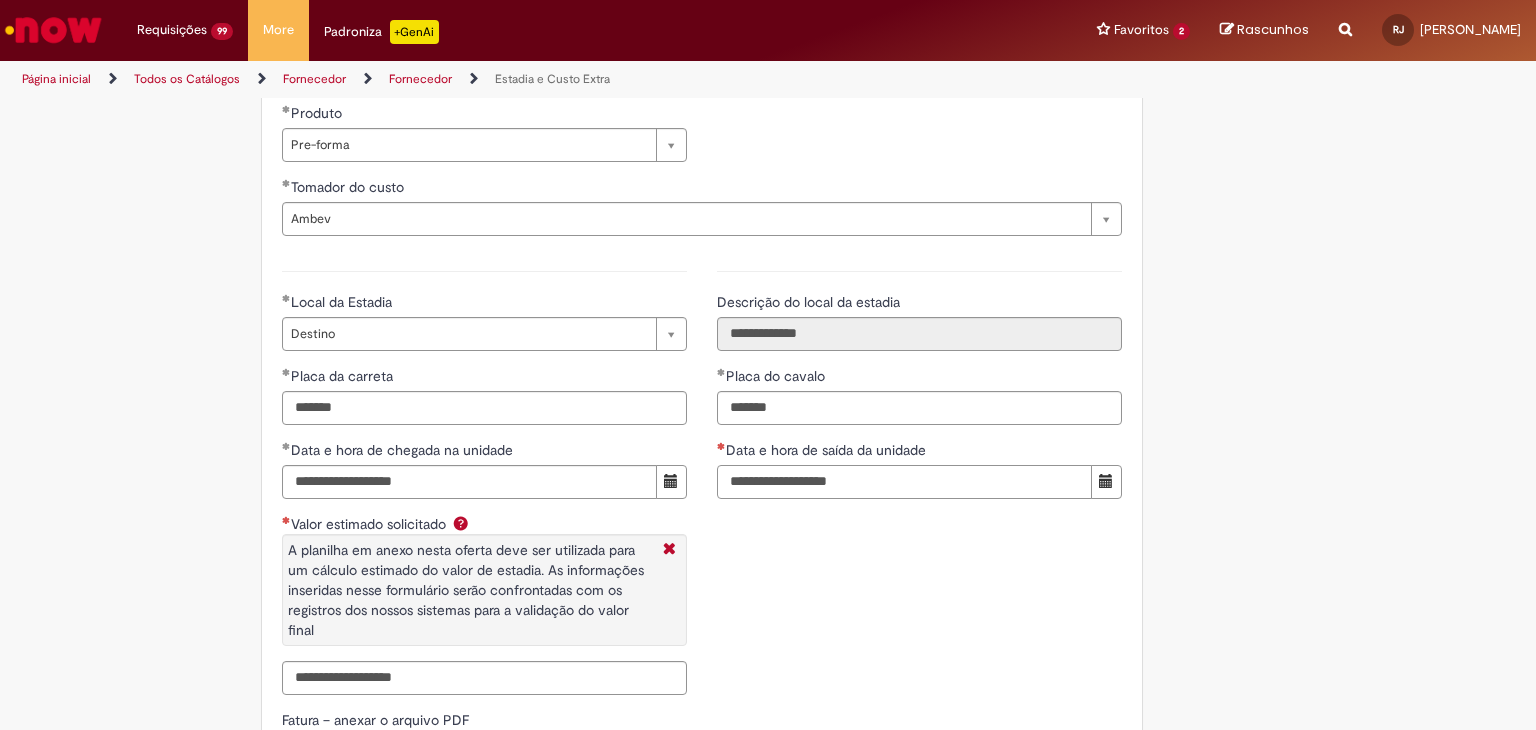 type on "**********" 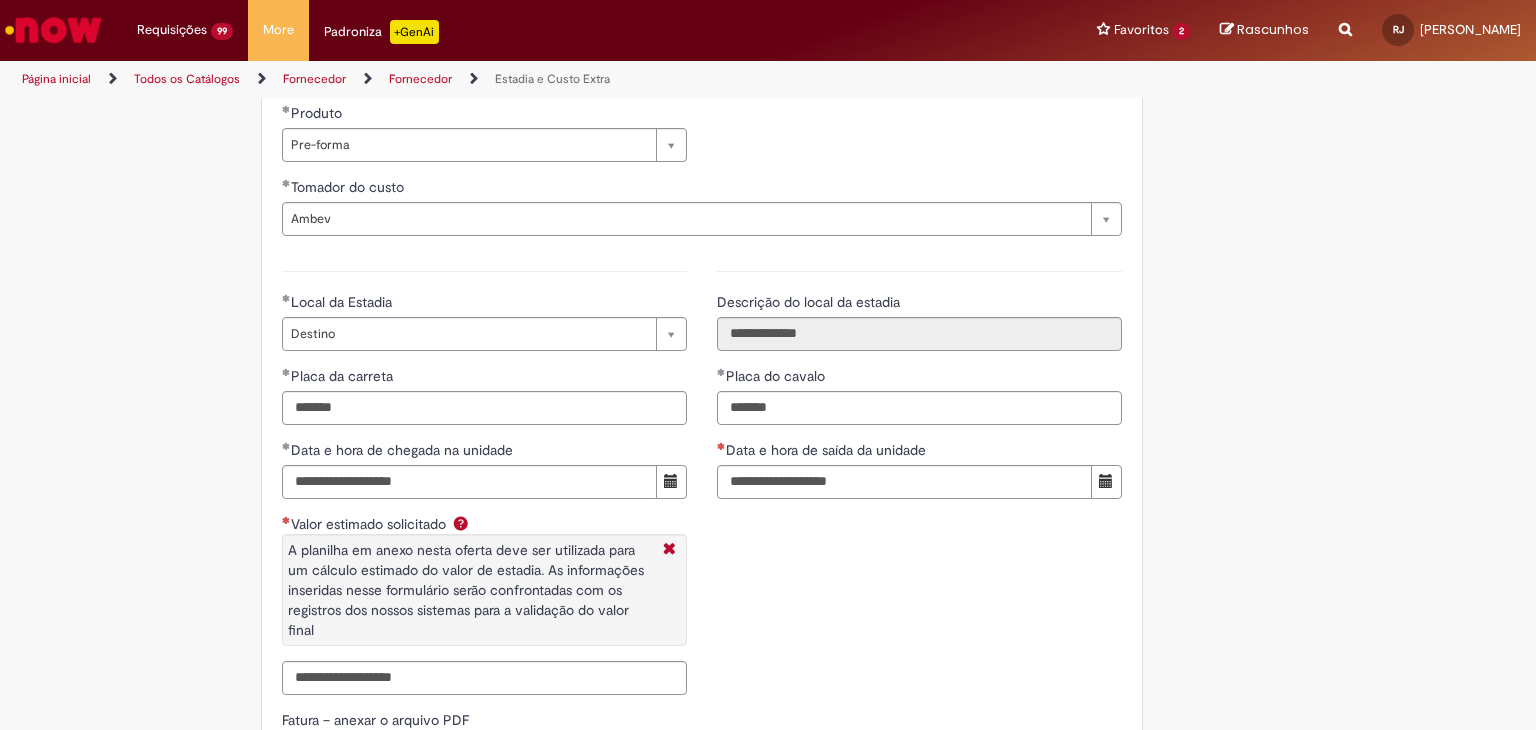 click on "**********" at bounding box center [702, 480] 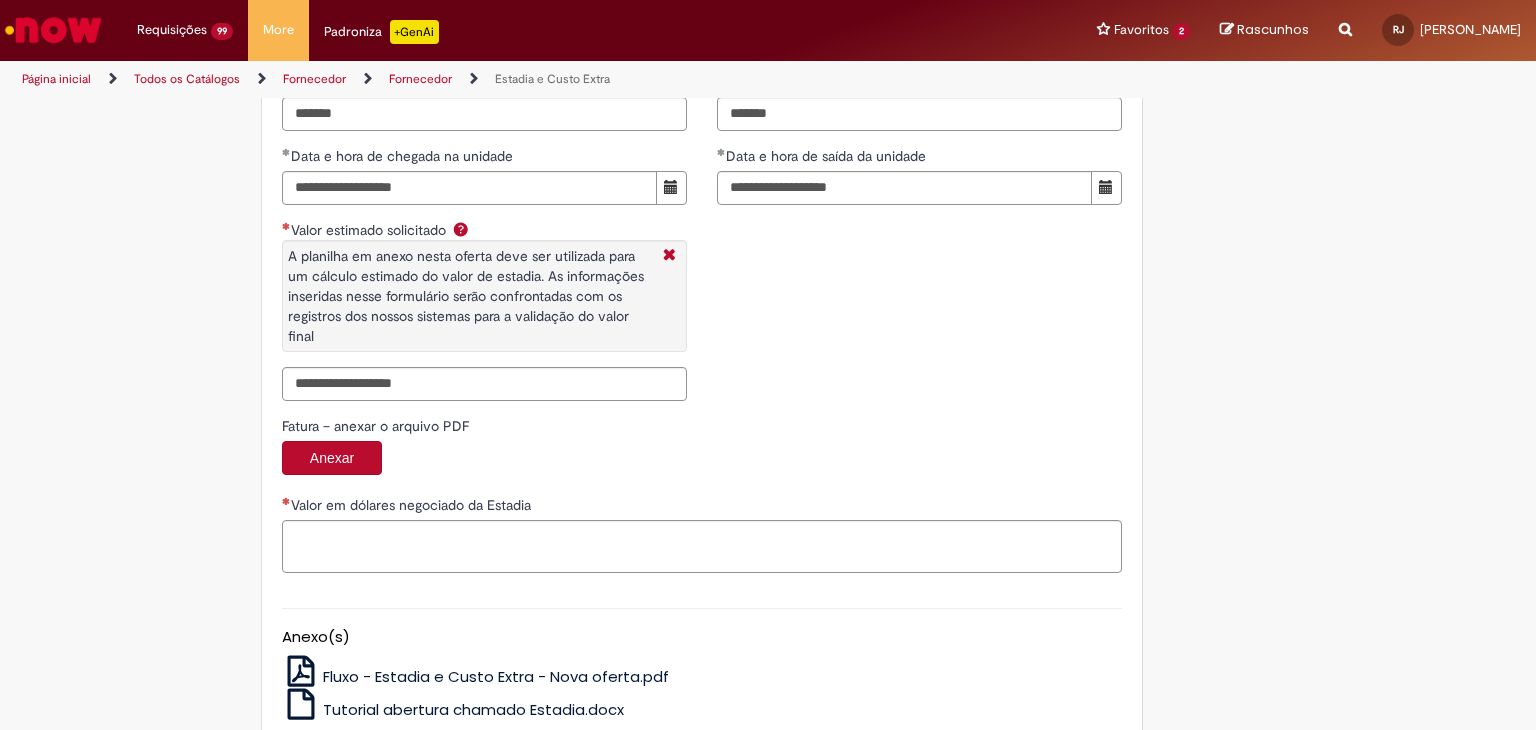 scroll, scrollTop: 3133, scrollLeft: 0, axis: vertical 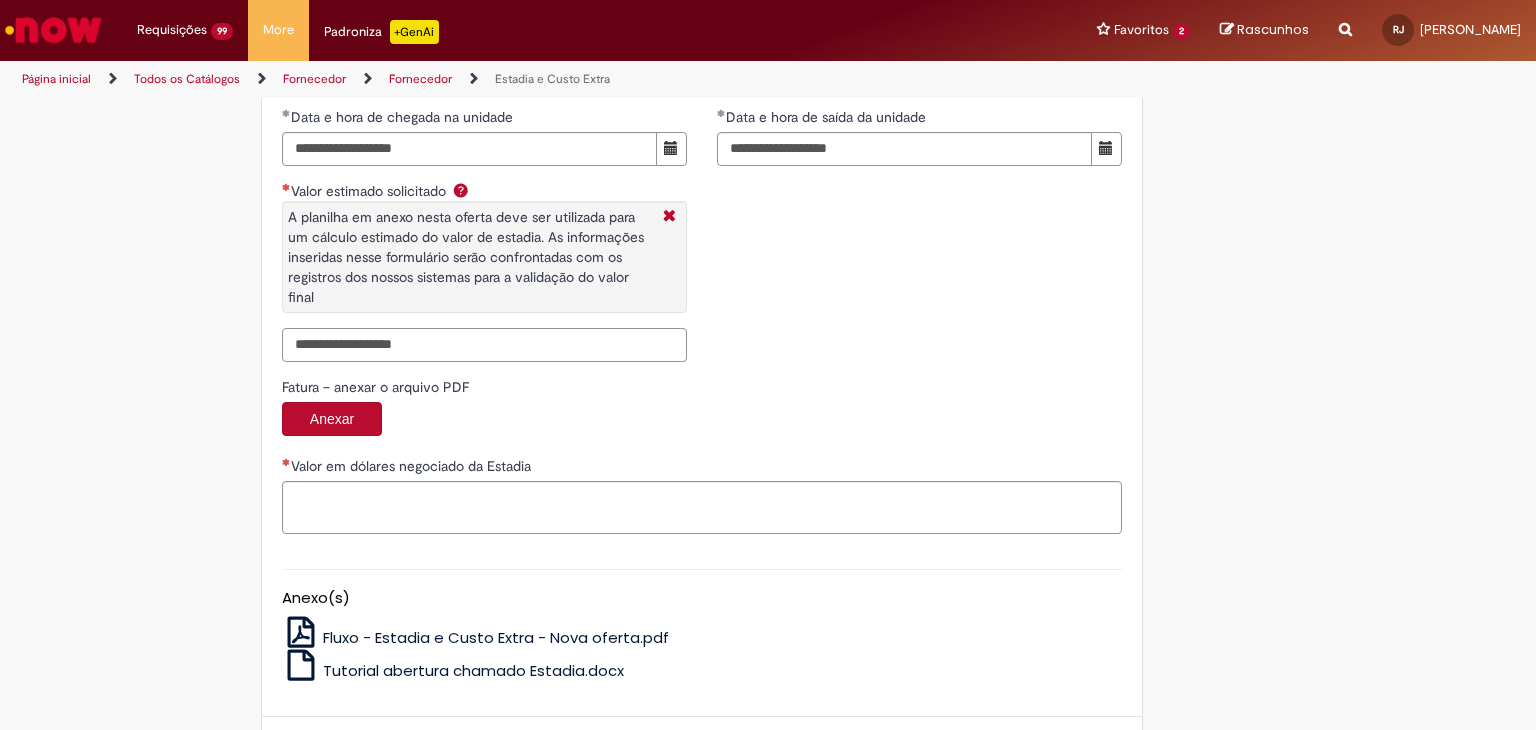 click on "Valor estimado solicitado A planilha em anexo nesta oferta deve ser utilizada para um cálculo estimado do valor de estadia. As informações inseridas nesse formulário serão confrontadas com os registros dos nossos sistemas para a validação do valor final" at bounding box center [484, 345] 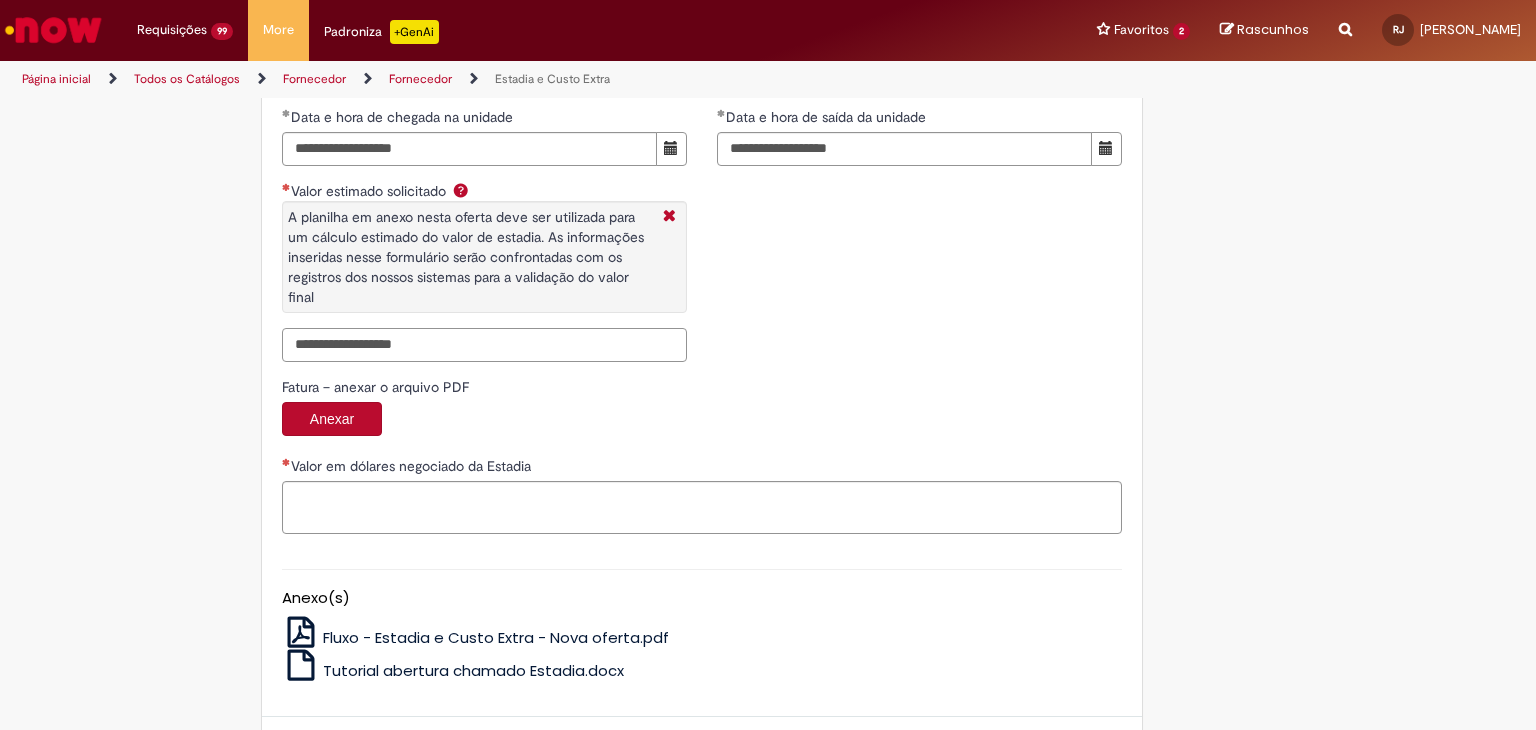 click on "Valor estimado solicitado A planilha em anexo nesta oferta deve ser utilizada para um cálculo estimado do valor de estadia. As informações inseridas nesse formulário serão confrontadas com os registros dos nossos sistemas para a validação do valor final" at bounding box center [484, 345] 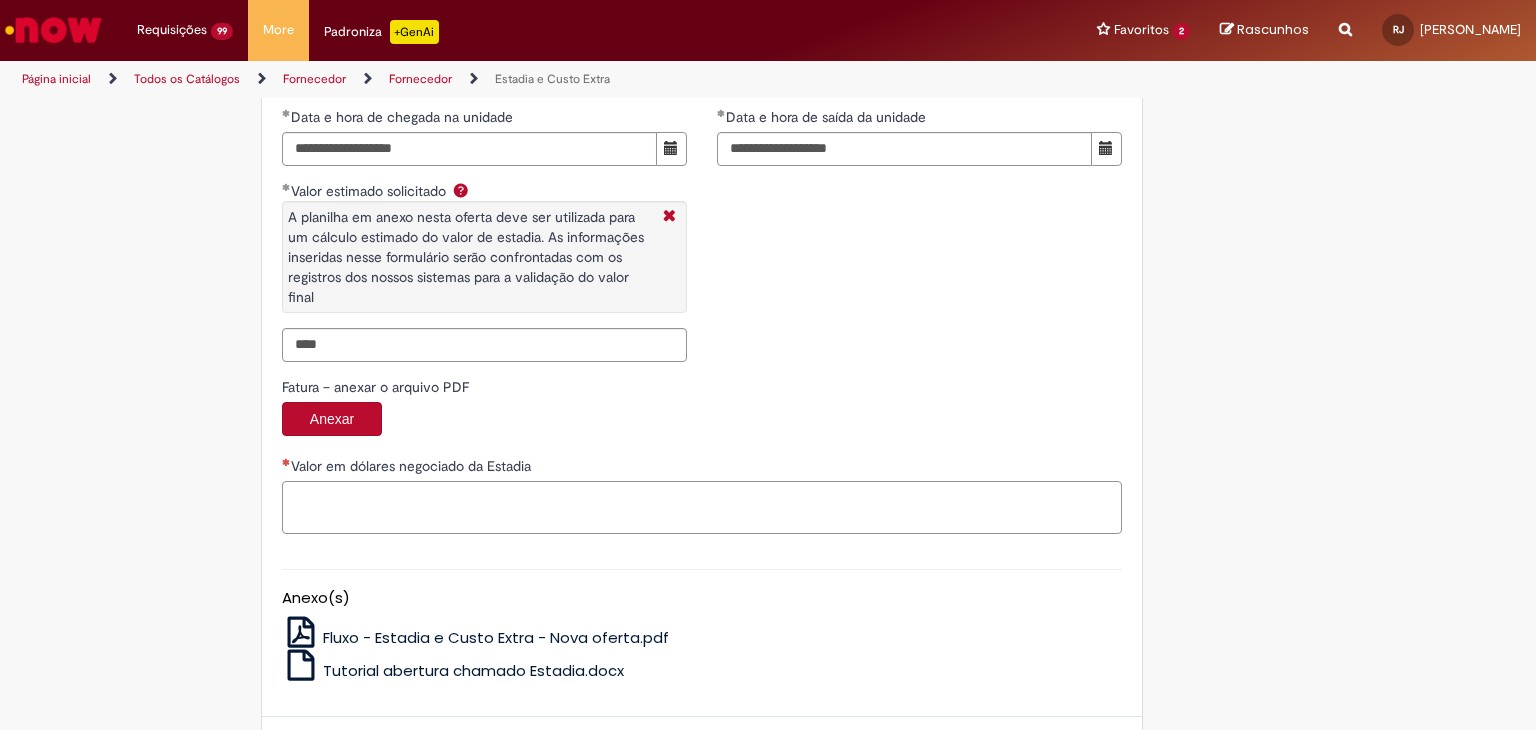click on "Valor em dólares negociado da Estadia" at bounding box center (702, 508) 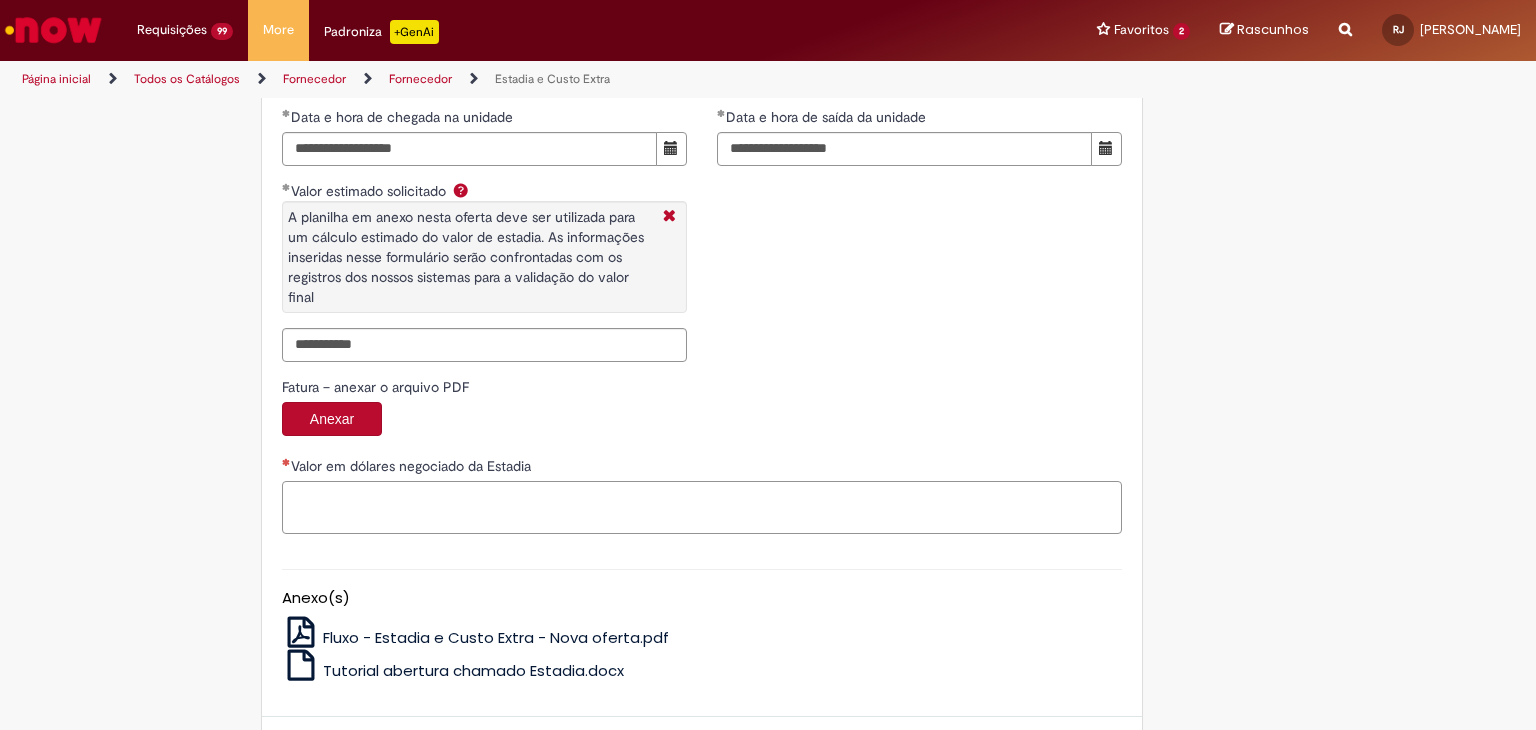 click on "Valor em dólares negociado da Estadia" at bounding box center (702, 508) 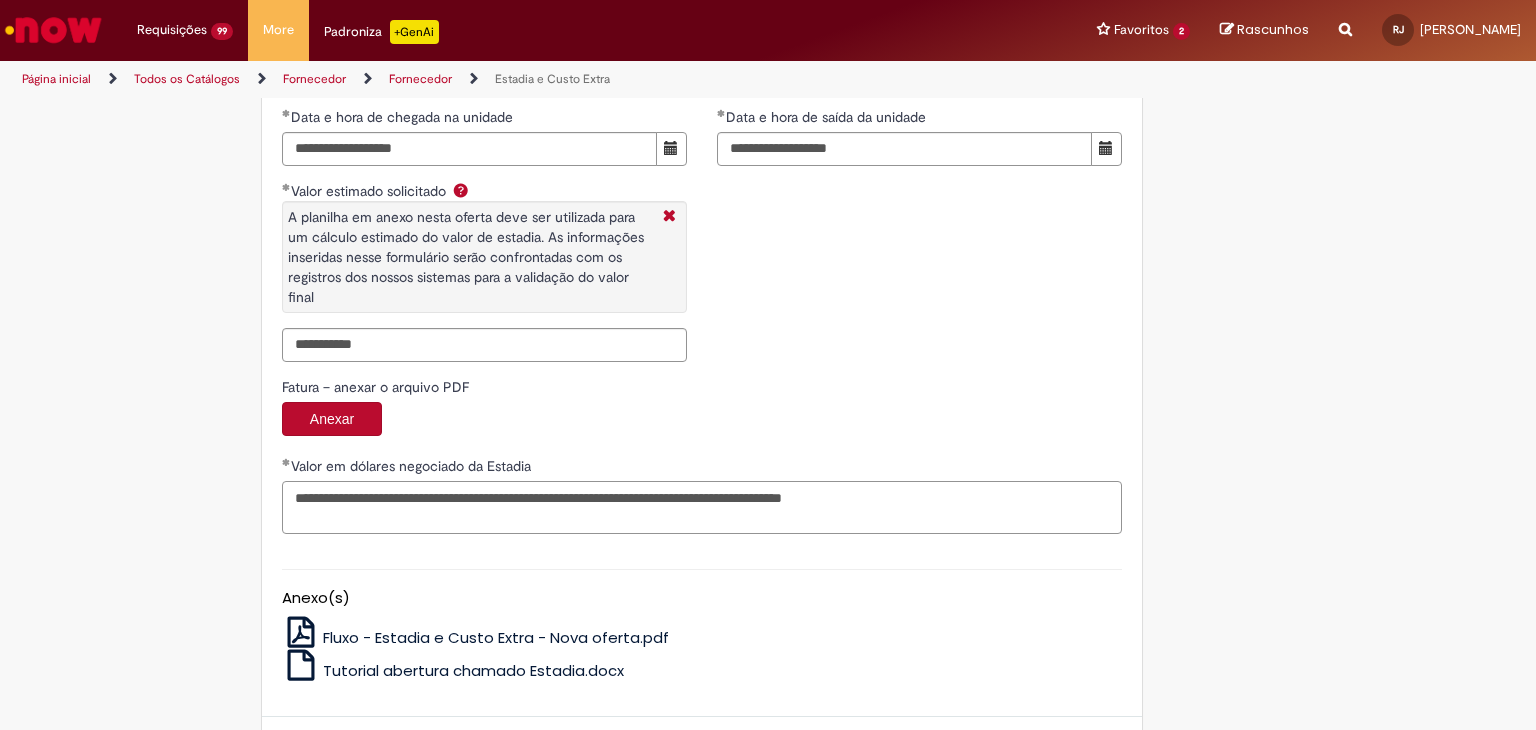 drag, startPoint x: 566, startPoint y: 493, endPoint x: 584, endPoint y: 494, distance: 18.027756 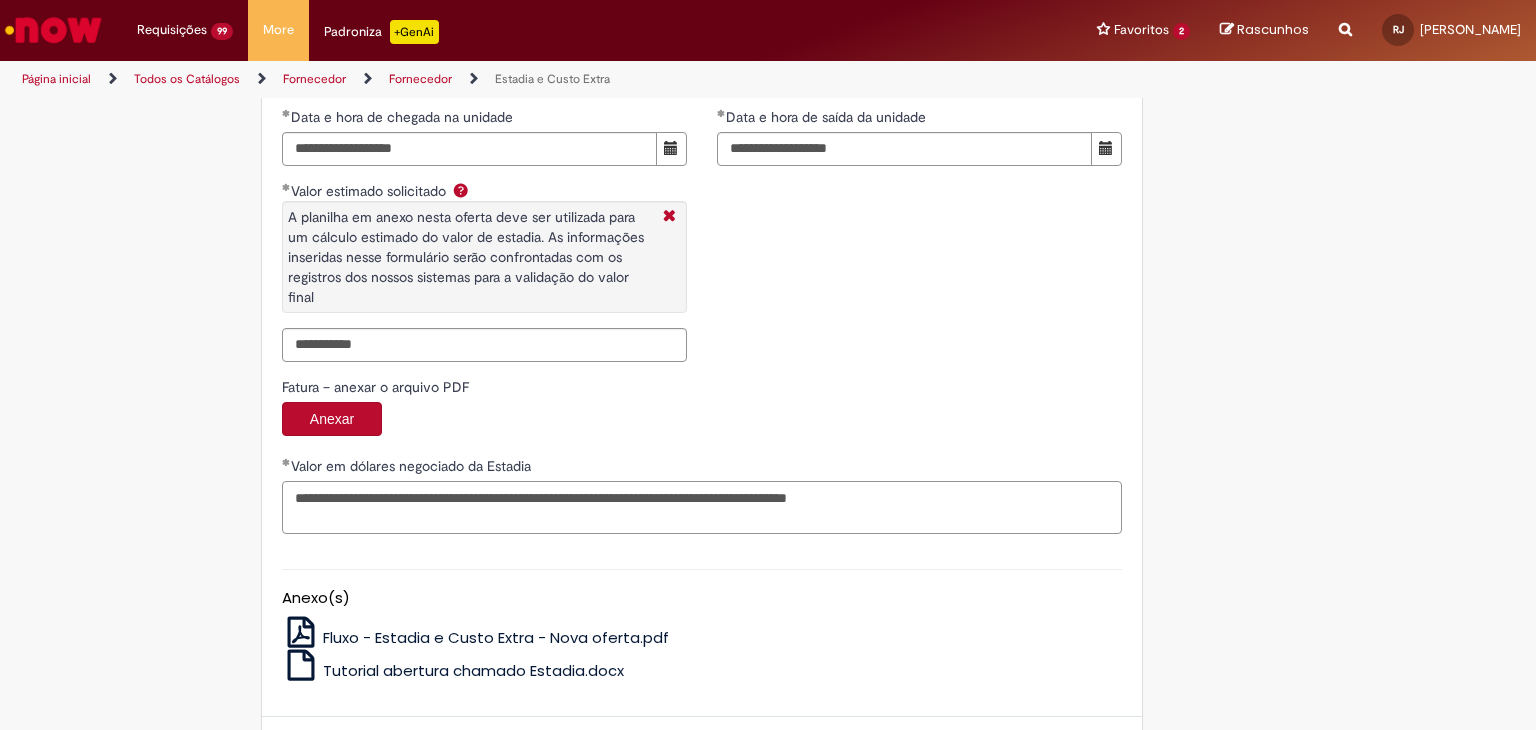 drag, startPoint x: 626, startPoint y: 492, endPoint x: 666, endPoint y: 492, distance: 40 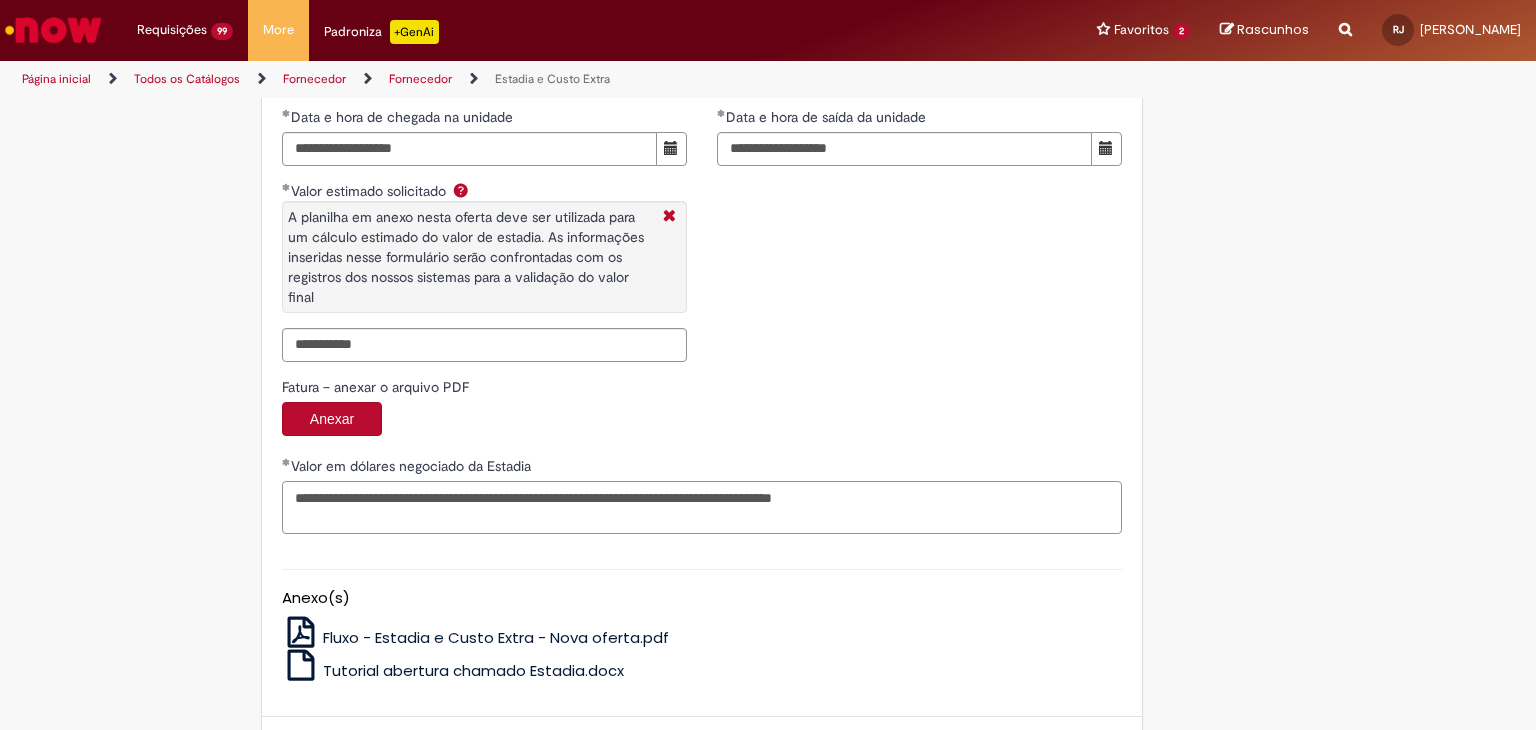 click on "**********" at bounding box center [702, 508] 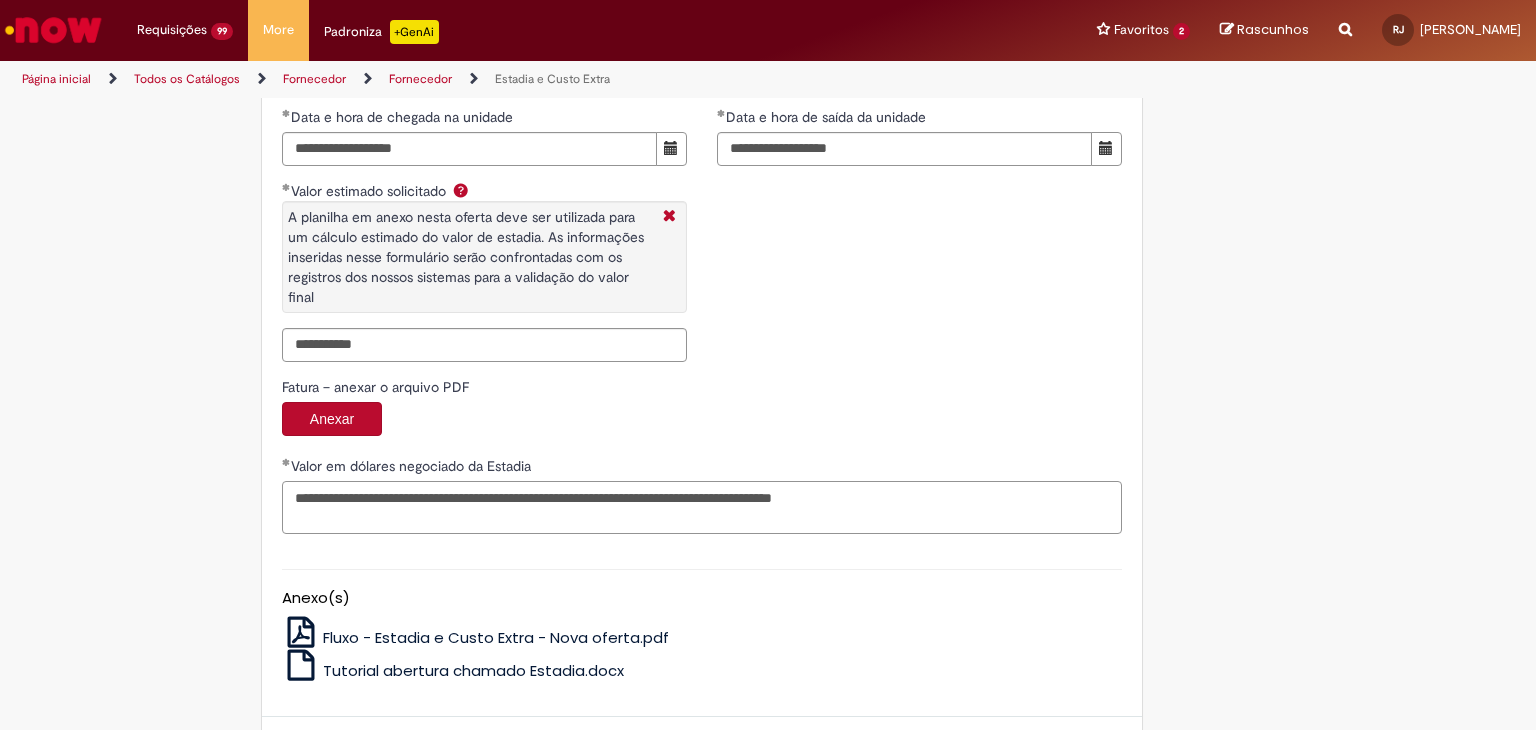 click on "**********" at bounding box center [702, 508] 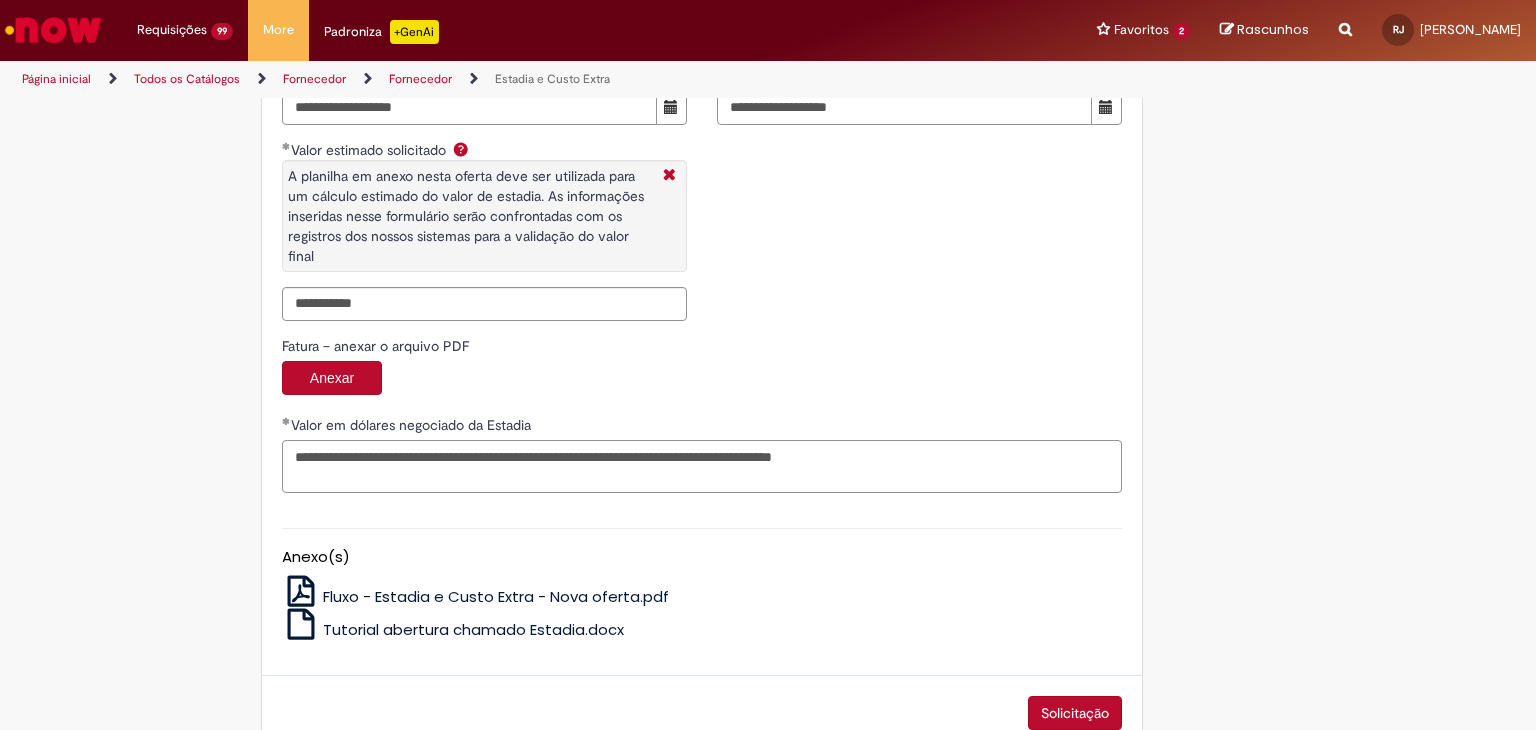 scroll, scrollTop: 3212, scrollLeft: 0, axis: vertical 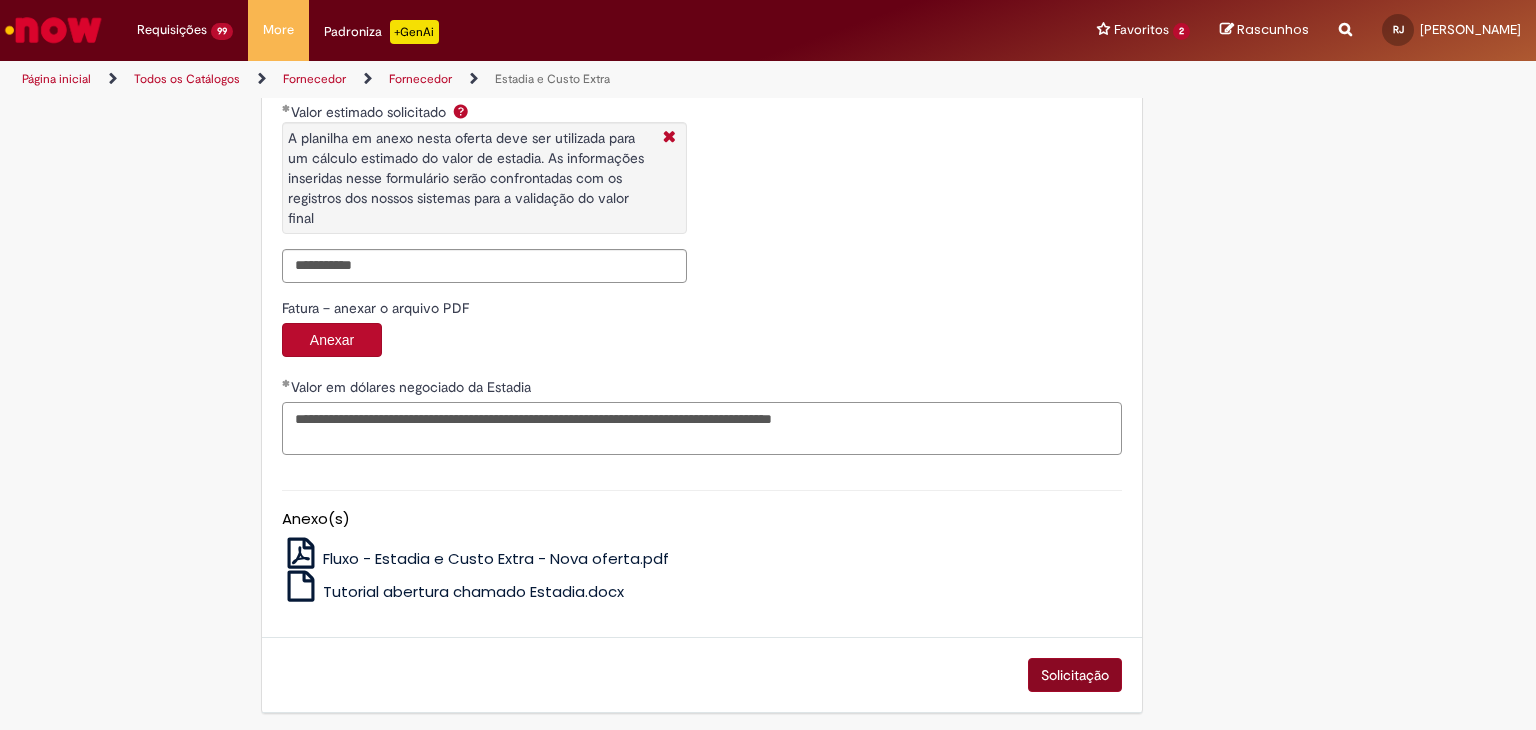 type on "**********" 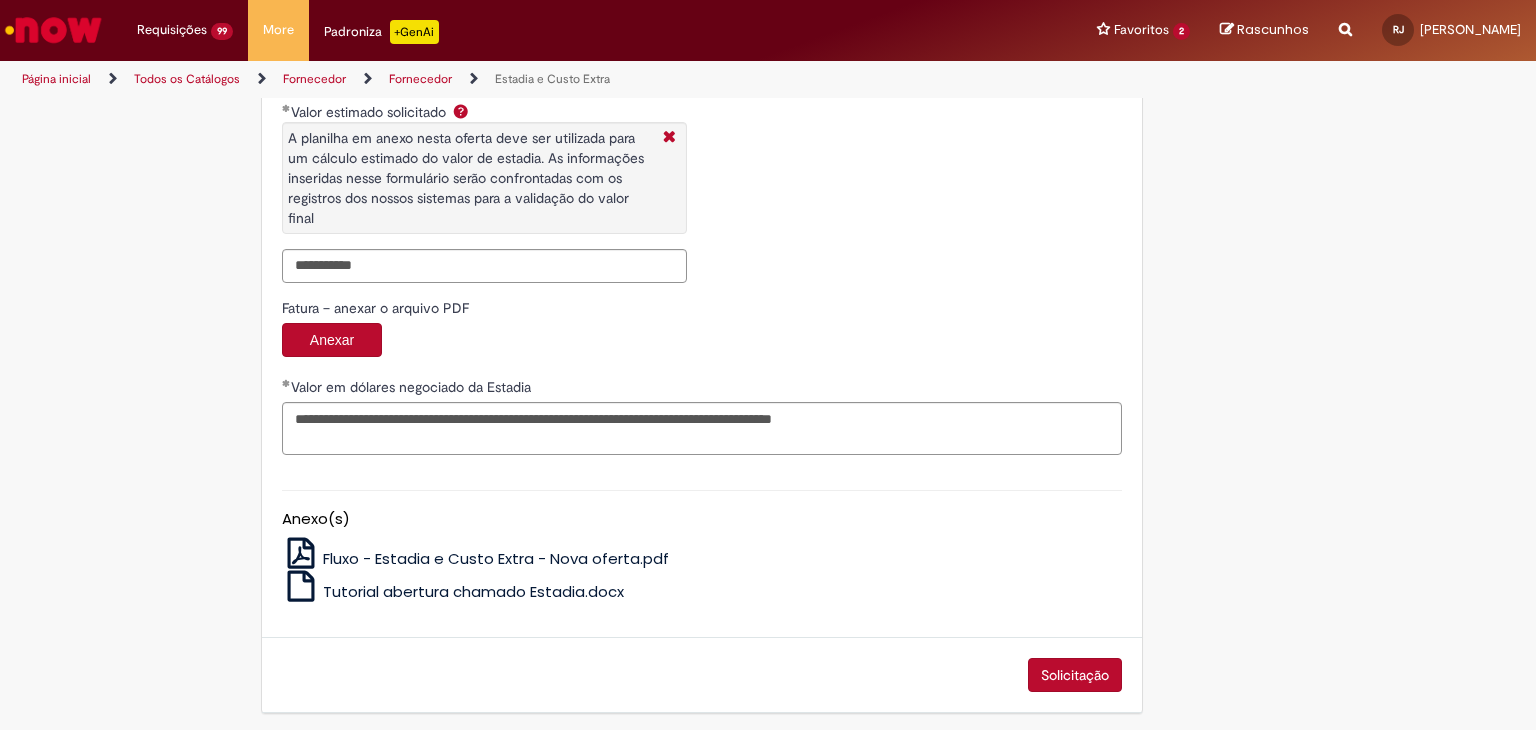 click on "Solicitação" at bounding box center (1075, 675) 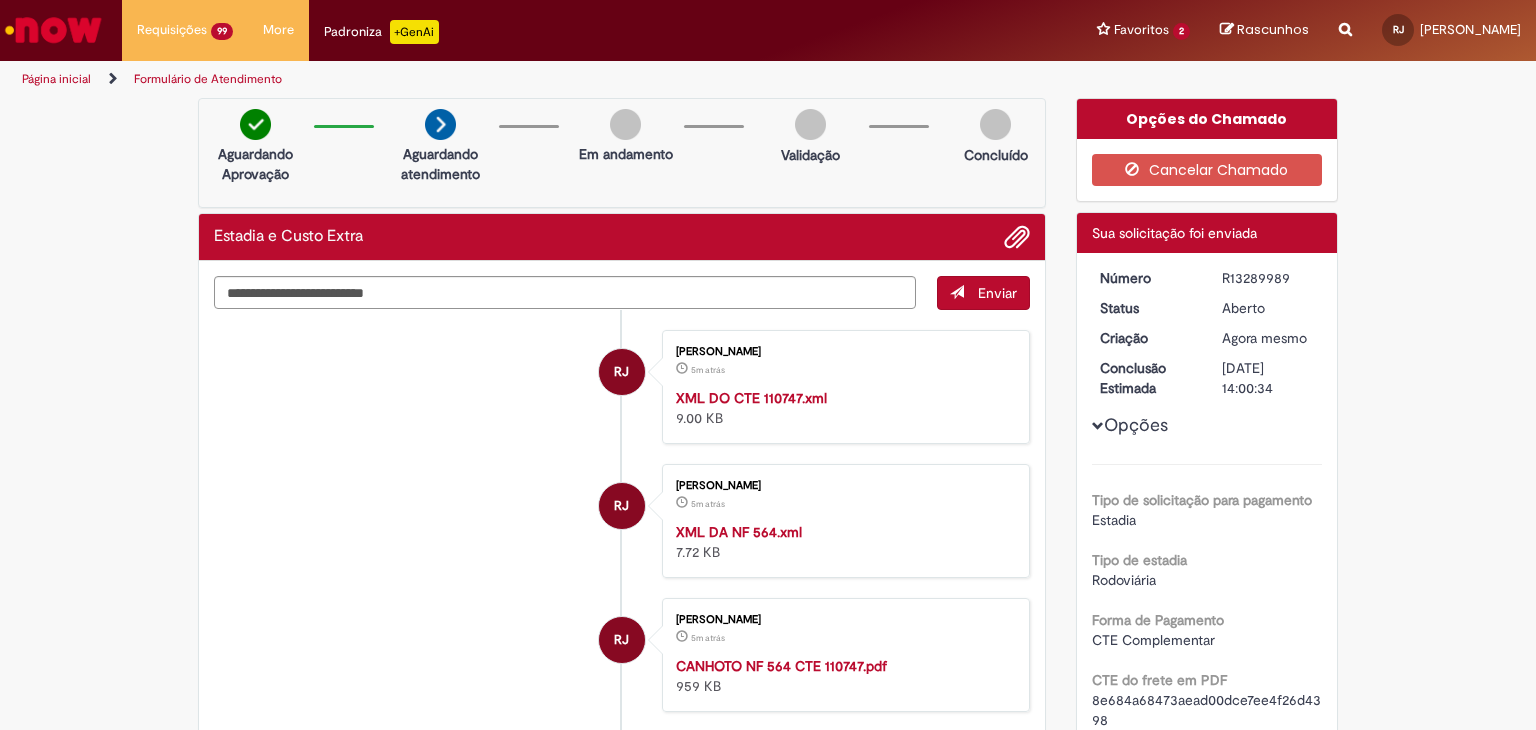 scroll, scrollTop: 0, scrollLeft: 0, axis: both 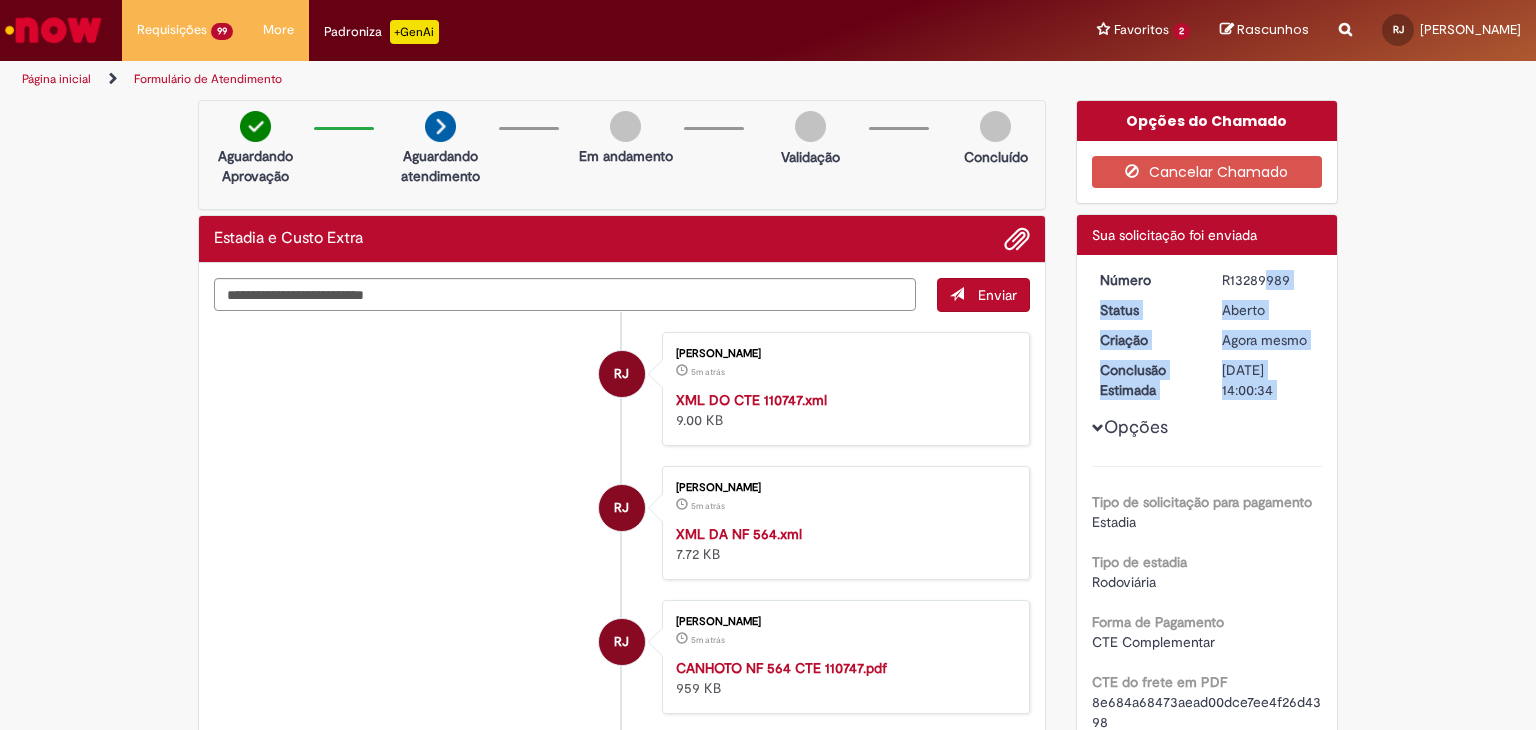 drag, startPoint x: 1215, startPoint y: 284, endPoint x: 1287, endPoint y: 291, distance: 72.33948 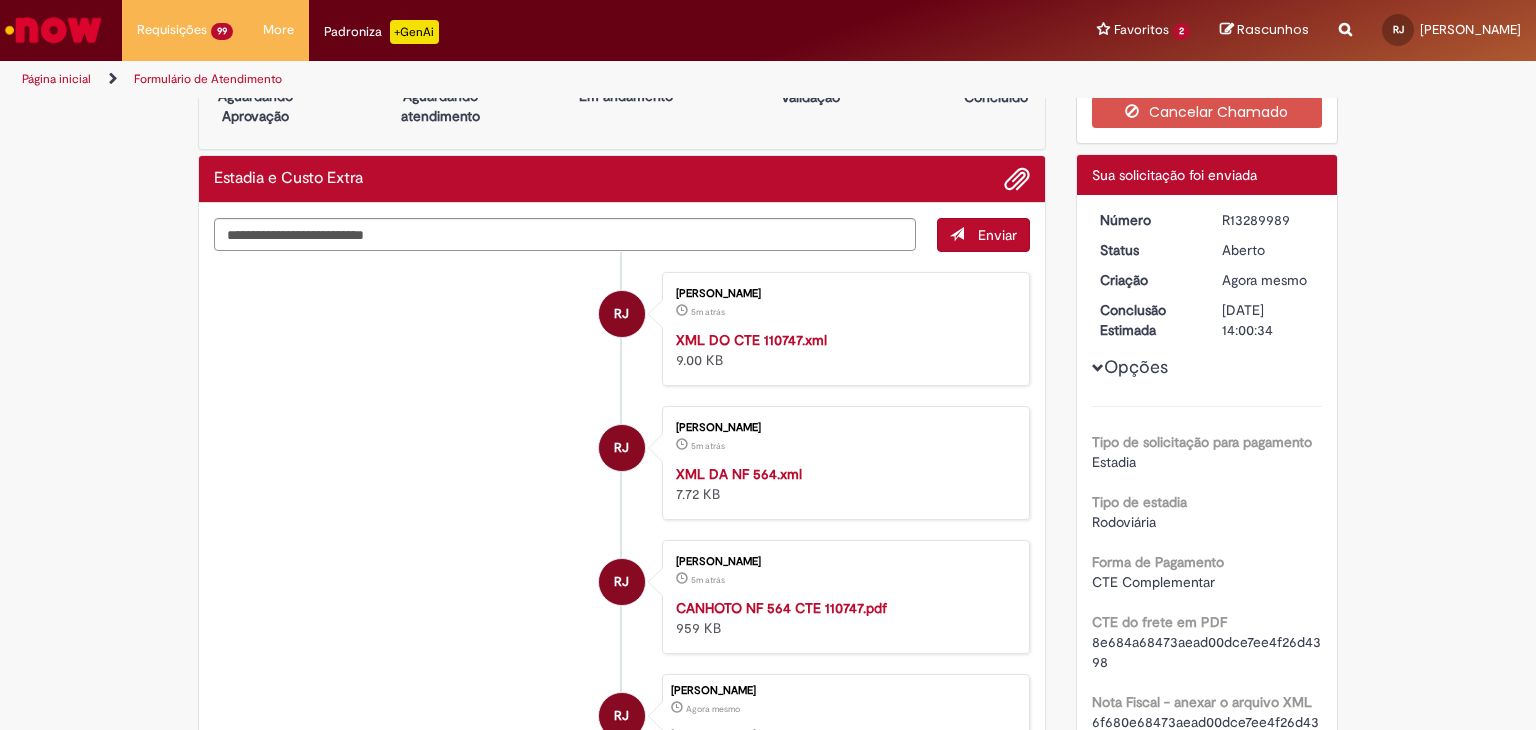 scroll, scrollTop: 0, scrollLeft: 0, axis: both 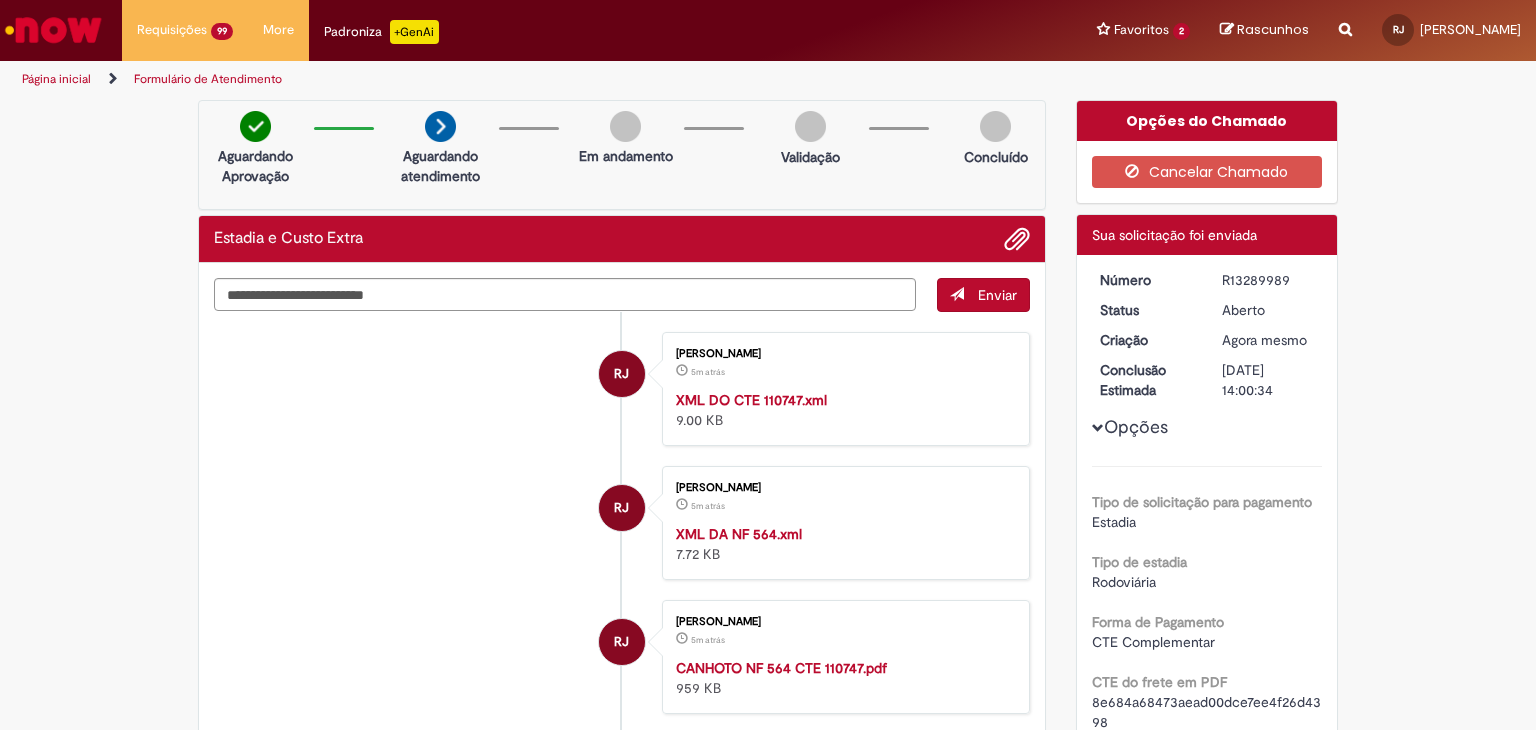 drag, startPoint x: 1213, startPoint y: 278, endPoint x: 1281, endPoint y: 285, distance: 68.359344 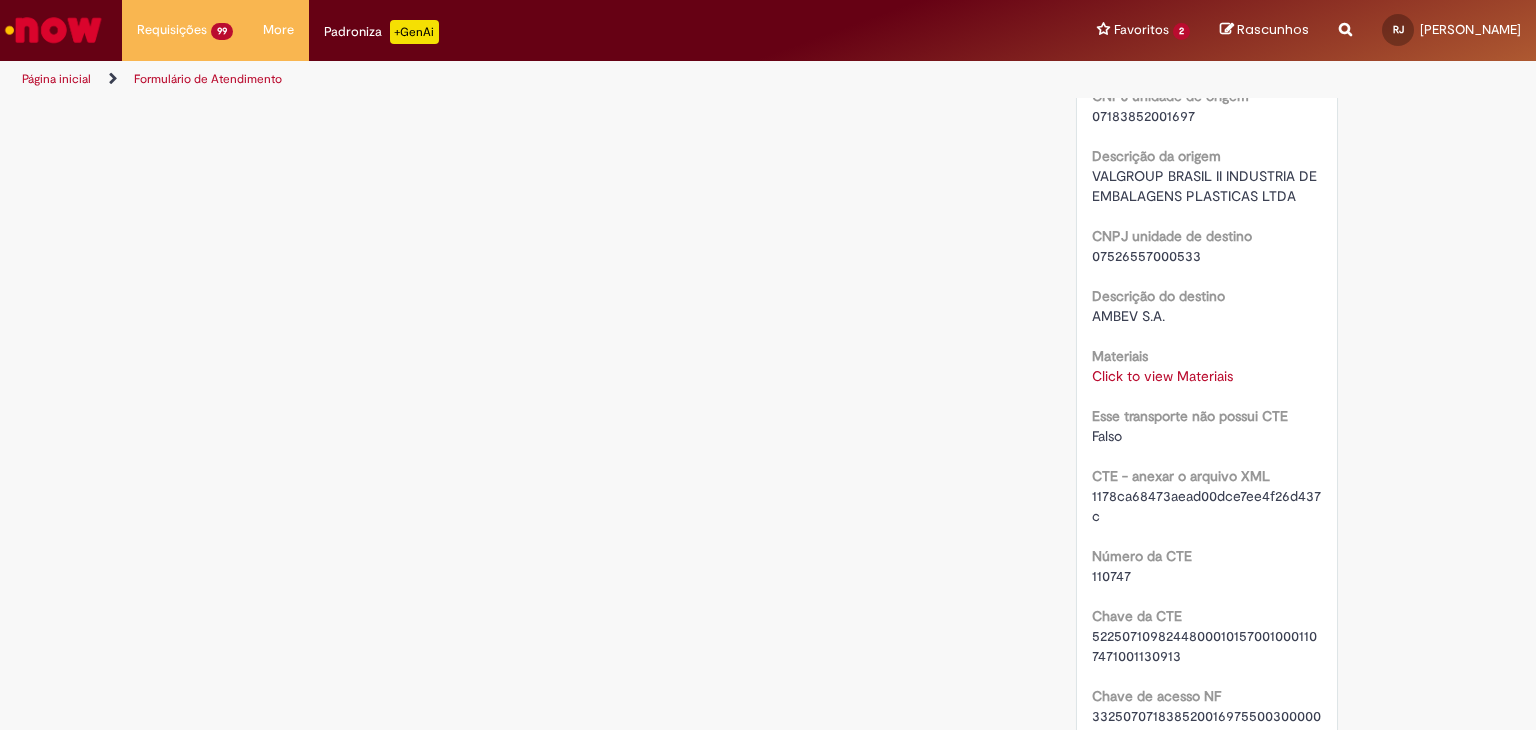 scroll, scrollTop: 1133, scrollLeft: 0, axis: vertical 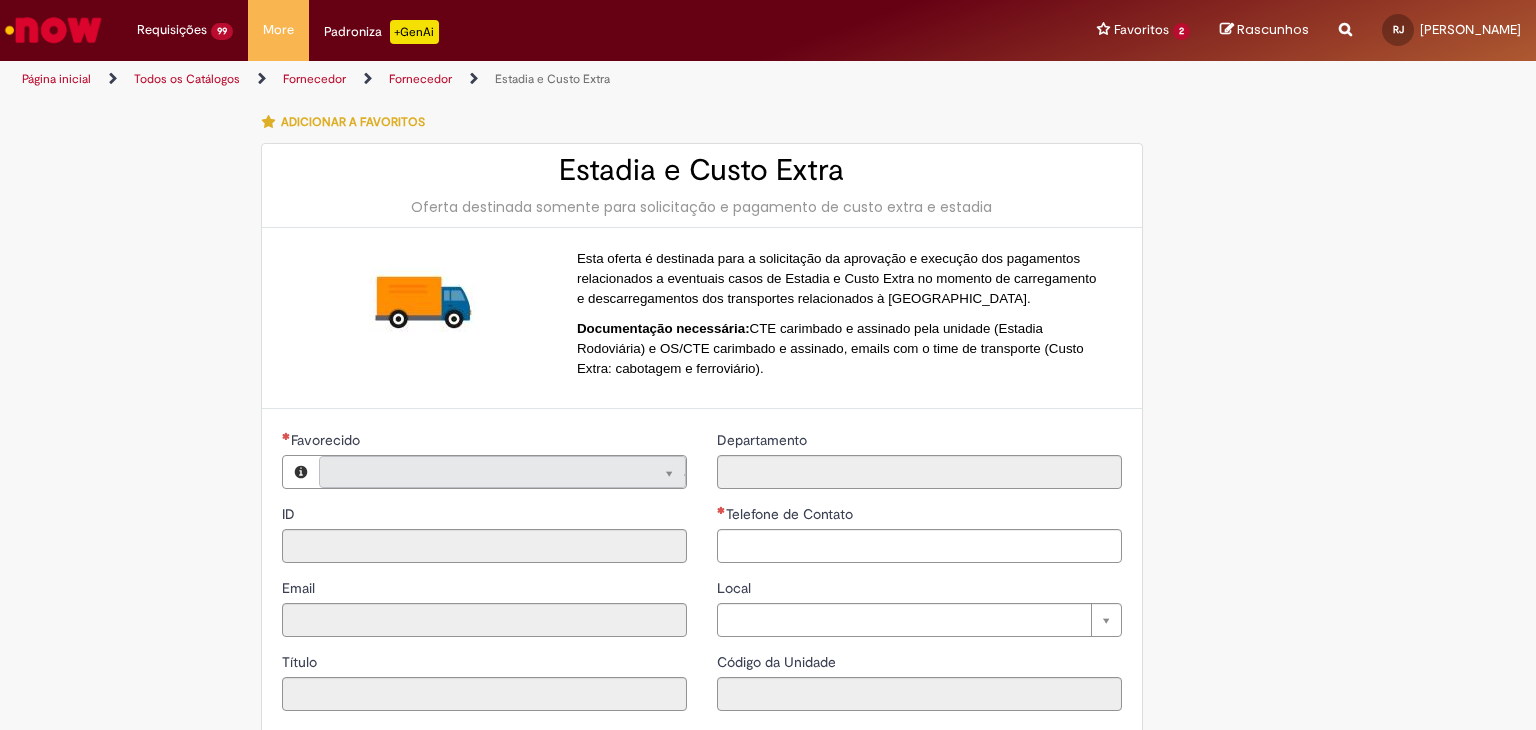 type on "**********" 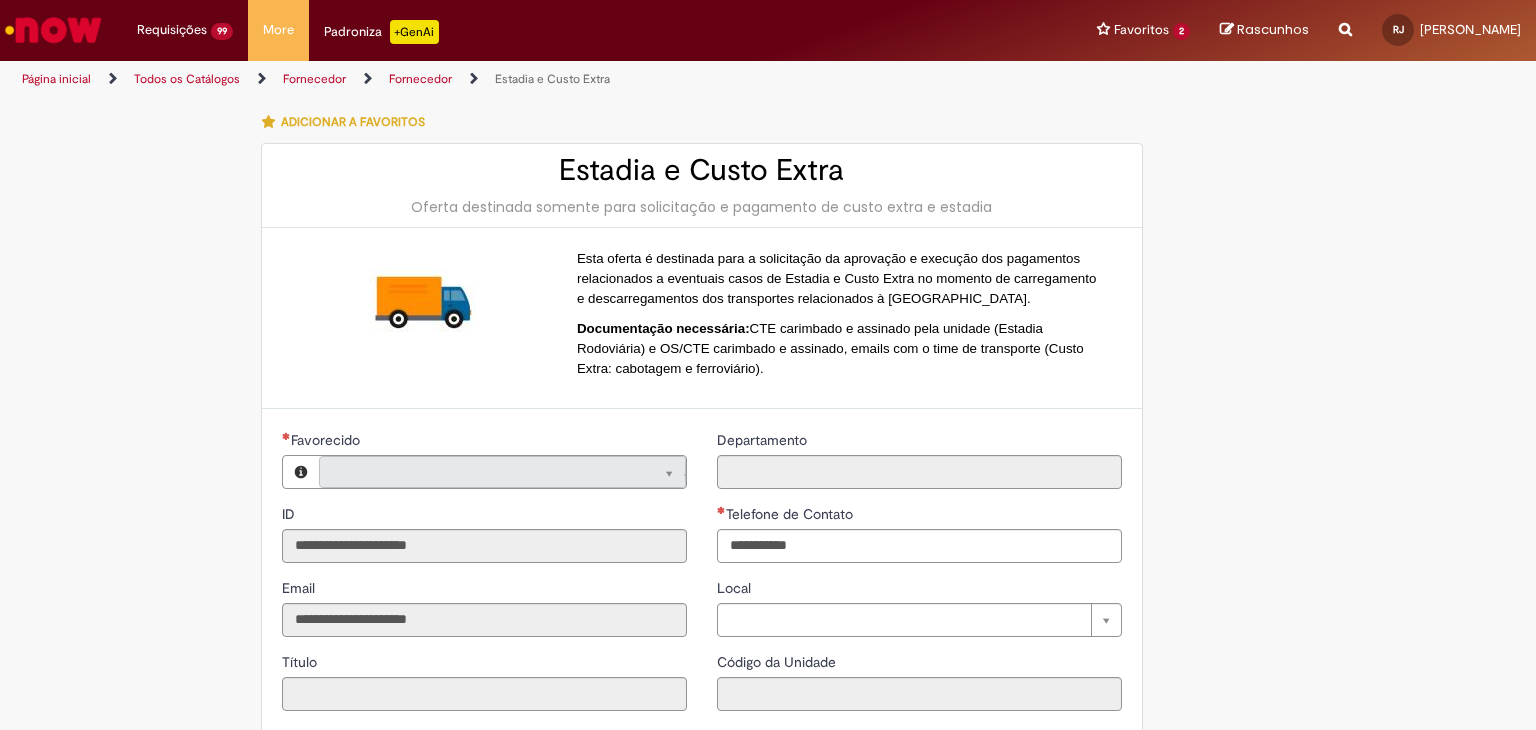 type on "**********" 